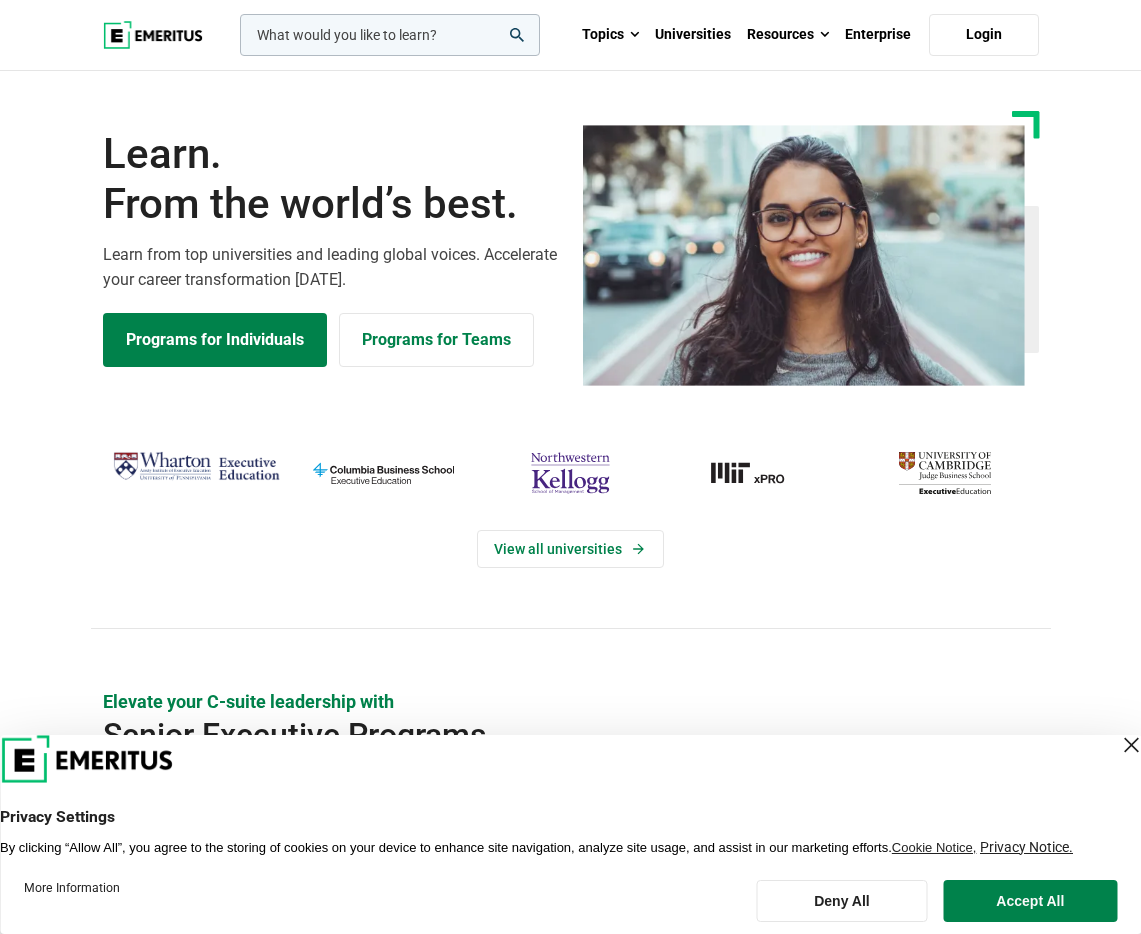 scroll, scrollTop: 0, scrollLeft: 0, axis: both 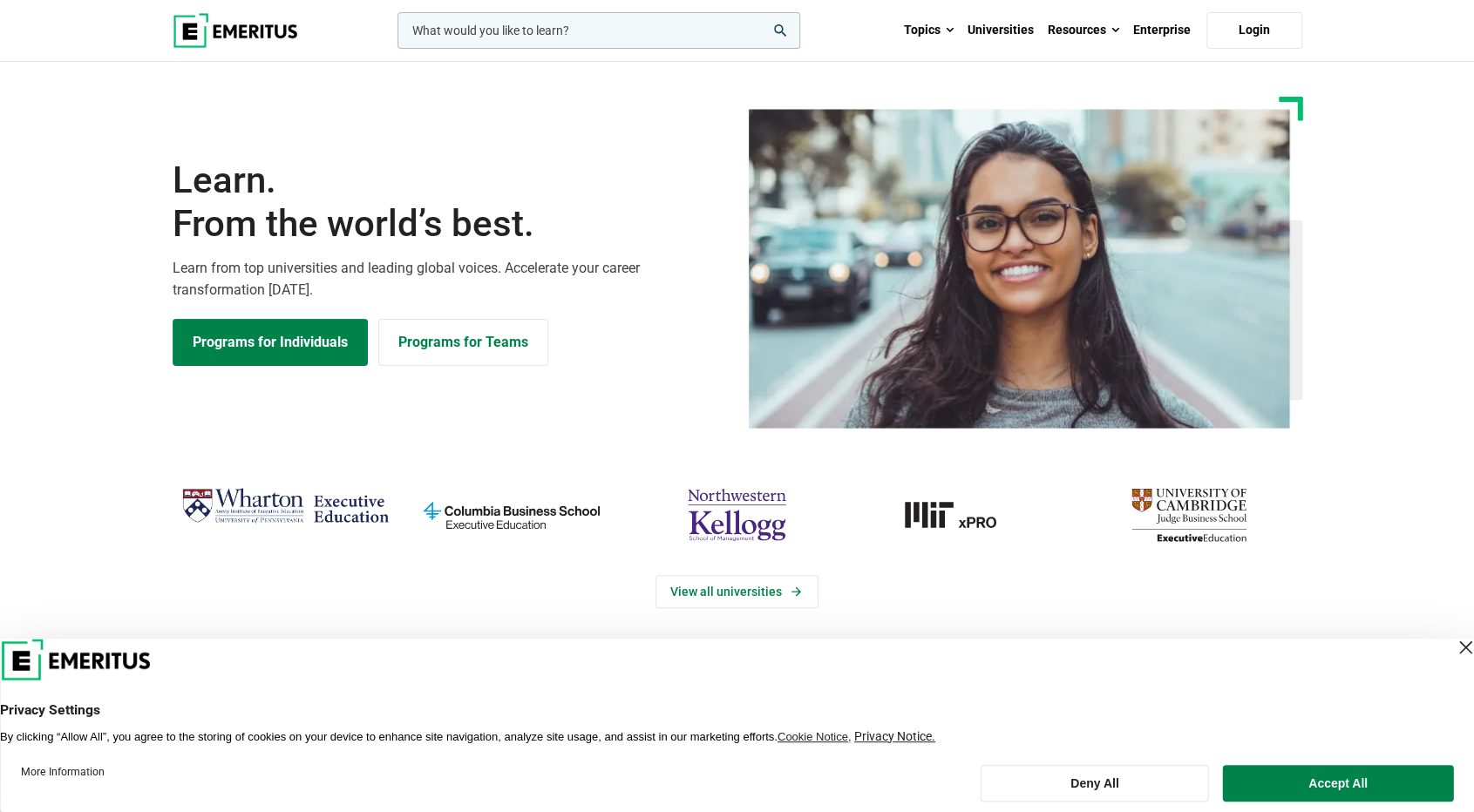 click at bounding box center (599, 30) 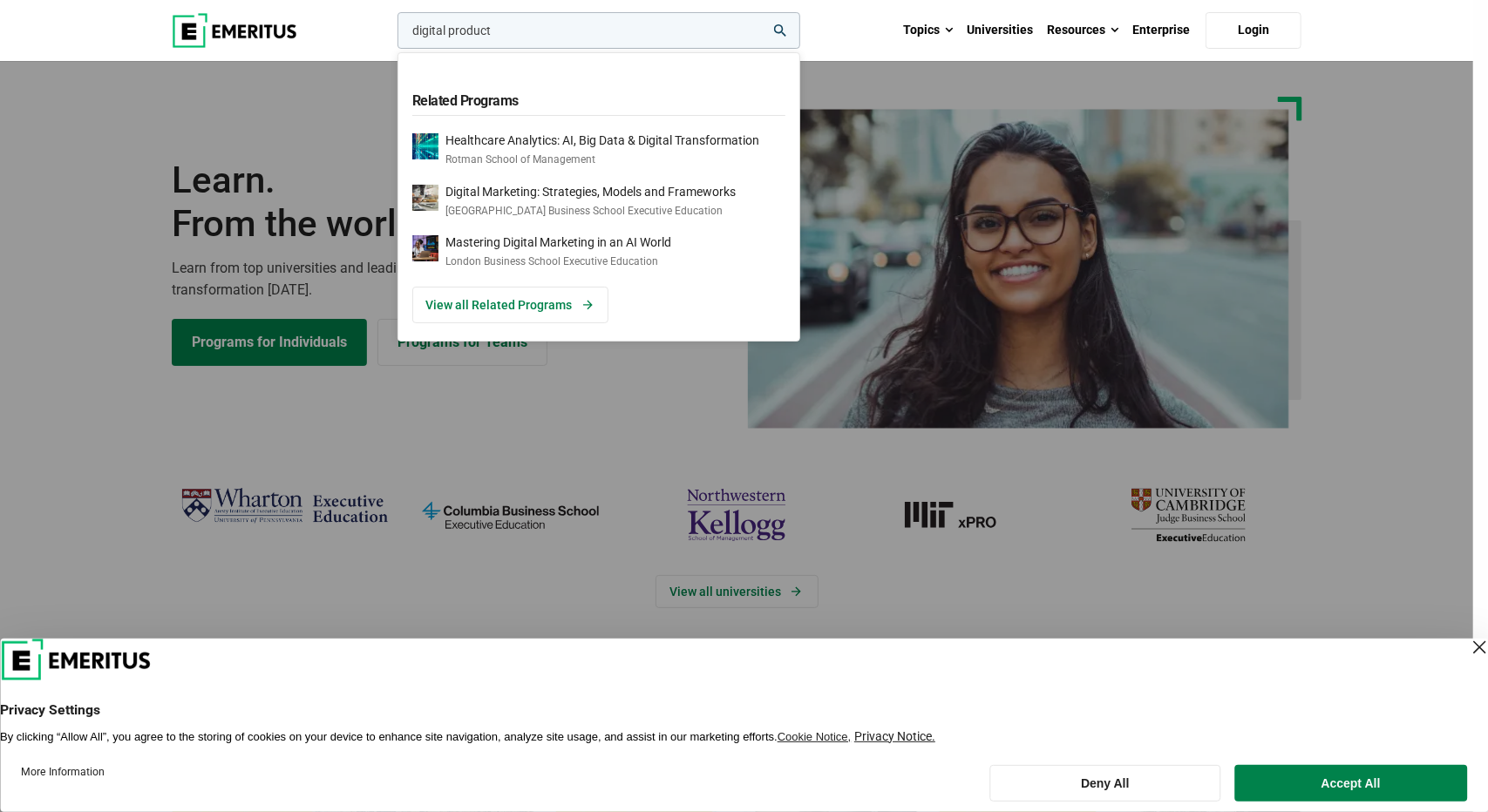 type on "digital product" 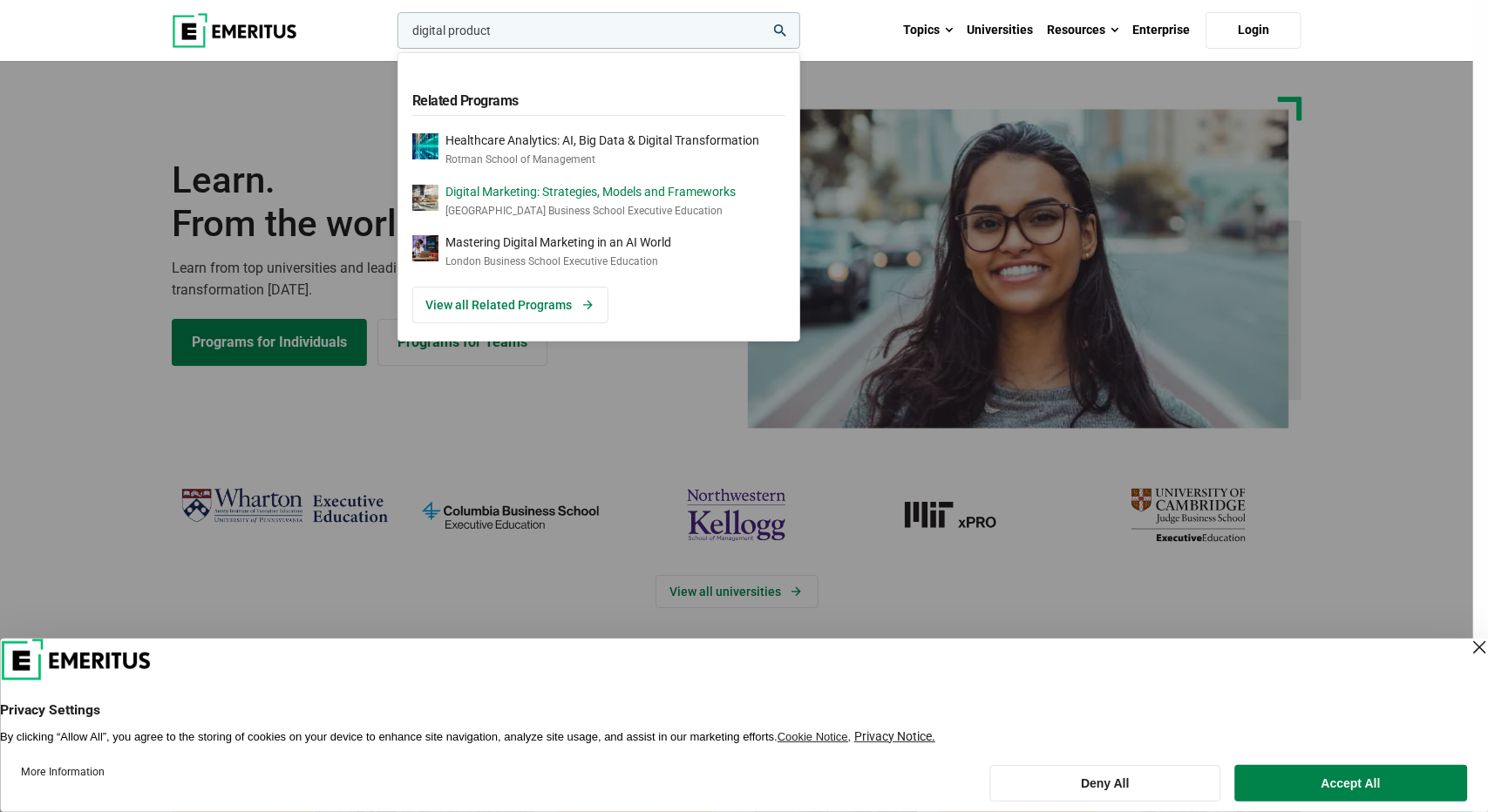 click on "[GEOGRAPHIC_DATA] Business School Executive Education" at bounding box center (590, 211) 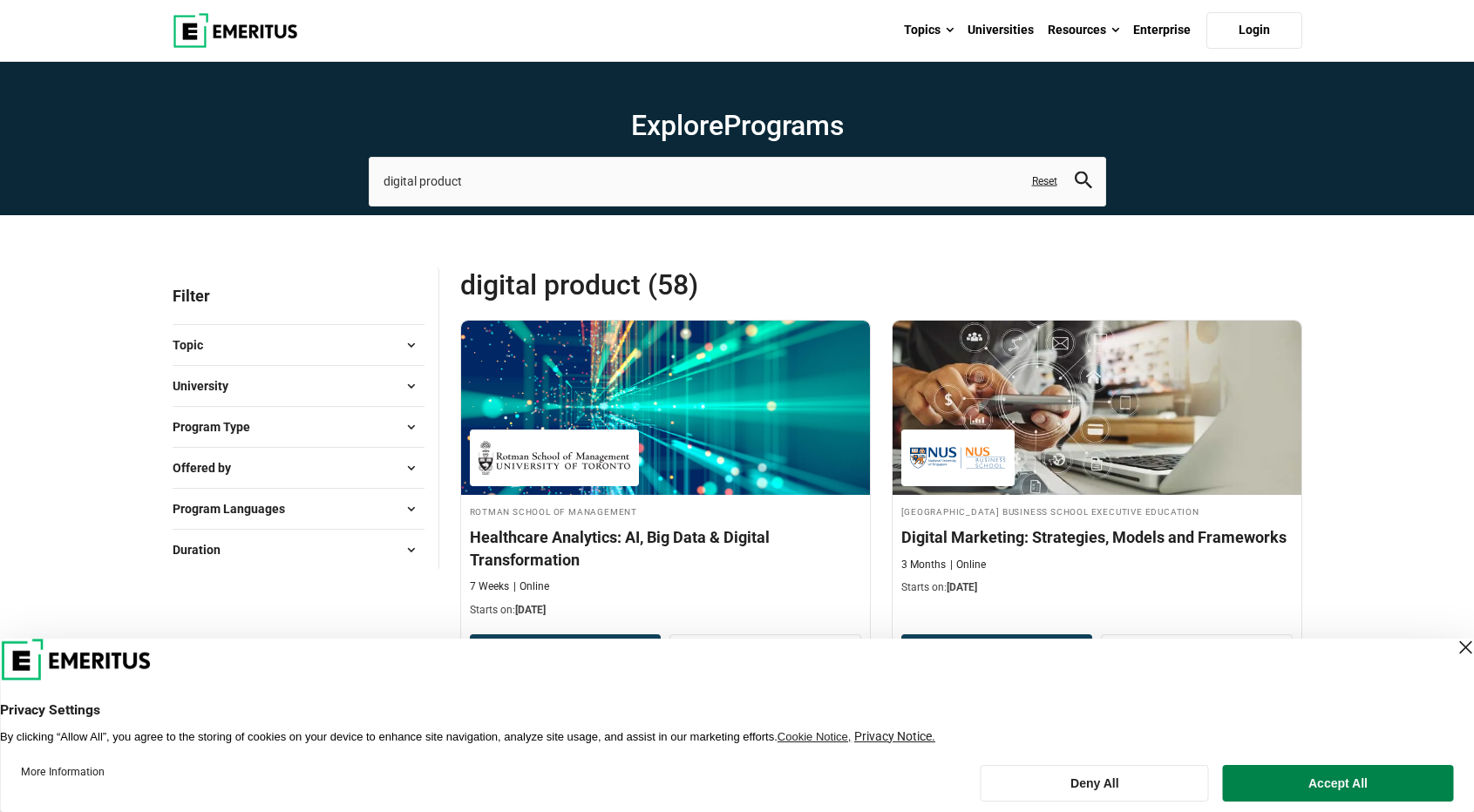 scroll, scrollTop: 0, scrollLeft: 0, axis: both 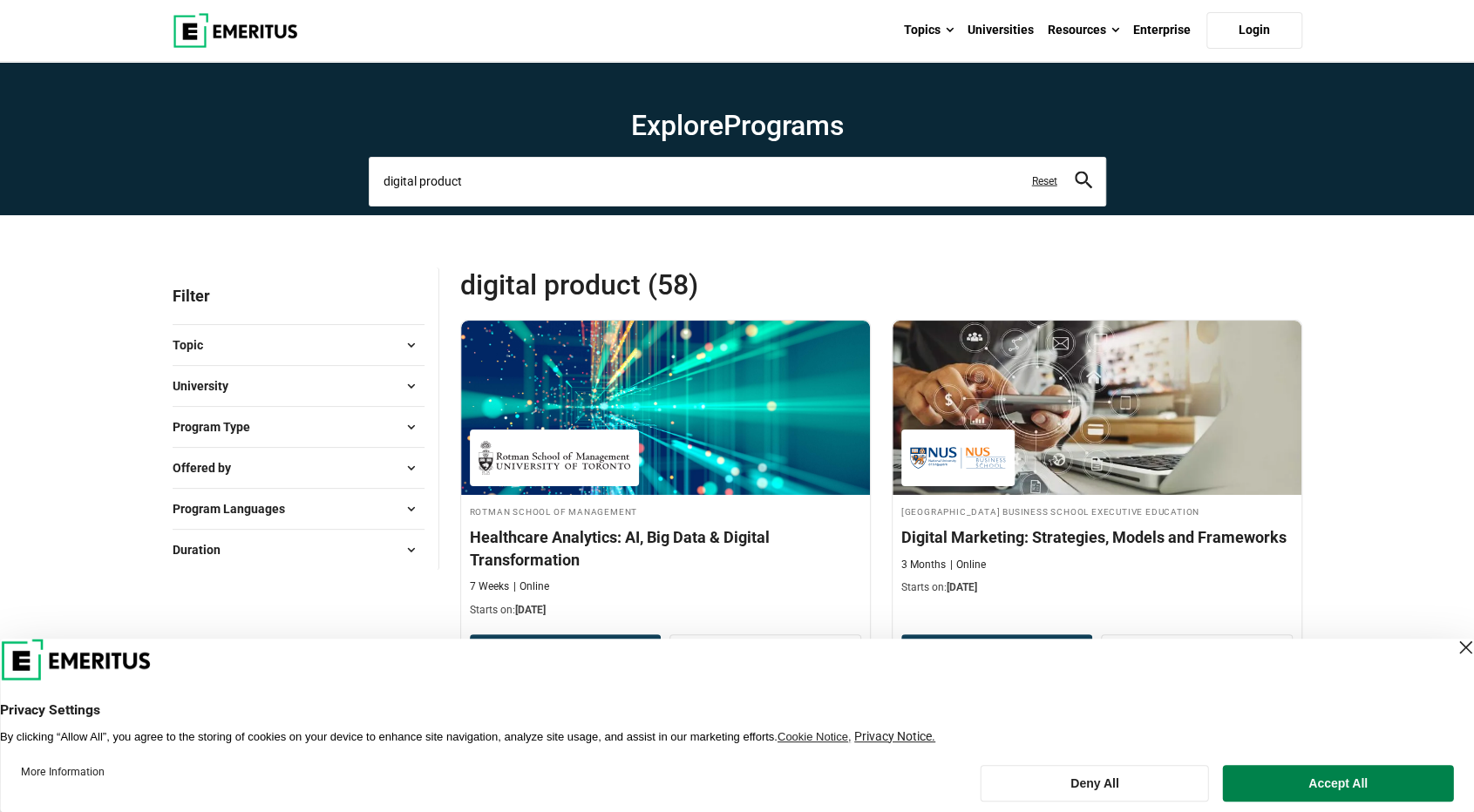 click on "digital product" at bounding box center (737, 181) 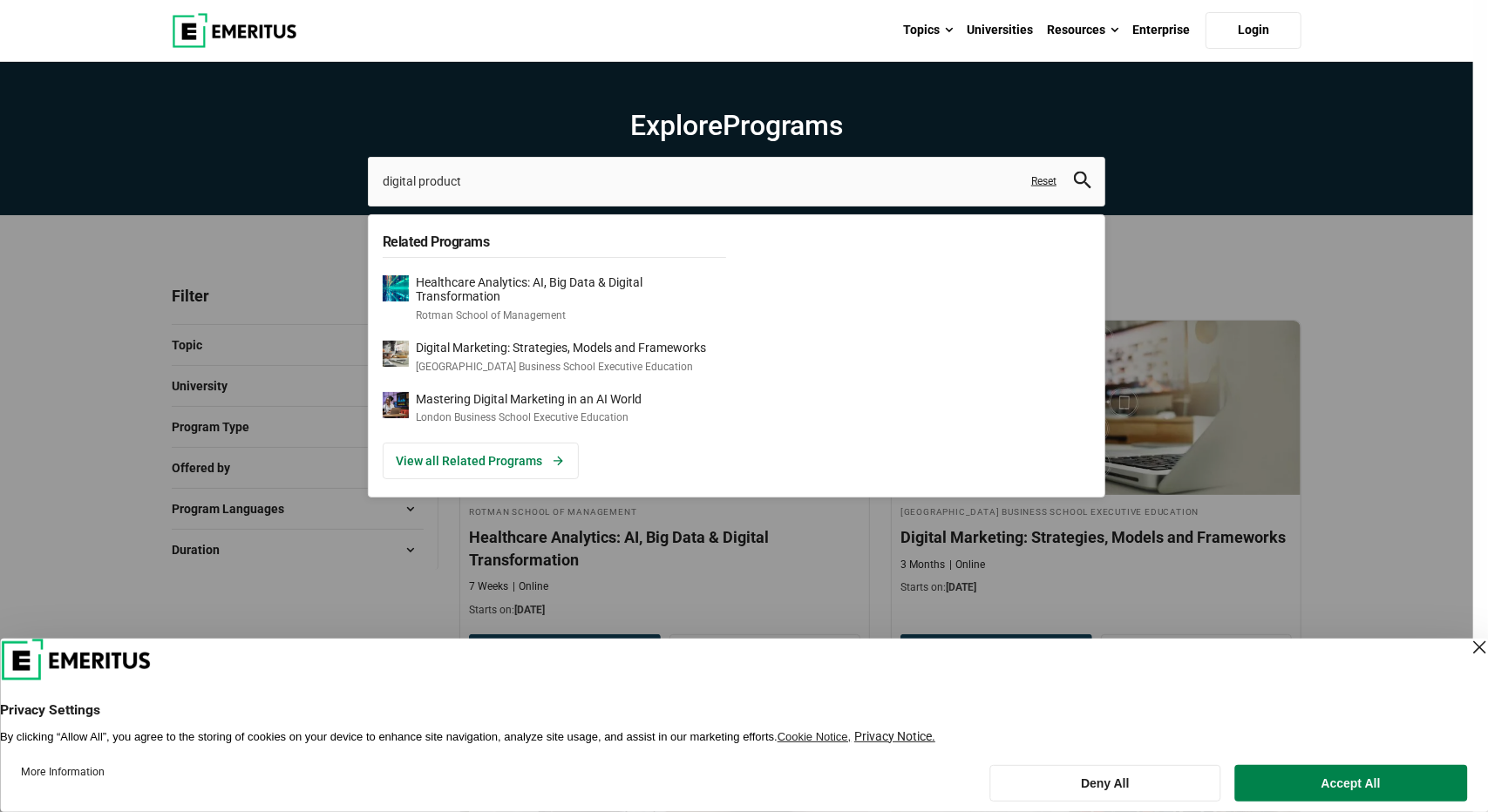 click on "digital product
Related Programs  Healthcare Analytics: AI, Big Data & Digital Transformation Rotman School of Management Digital Marketing: Strategies, Models and Frameworks National University of Singapore Business School Executive Education Mastering Digital Marketing in an AI World London Business School Executive Education View all Related Programs
Reset" at bounding box center (737, 181) 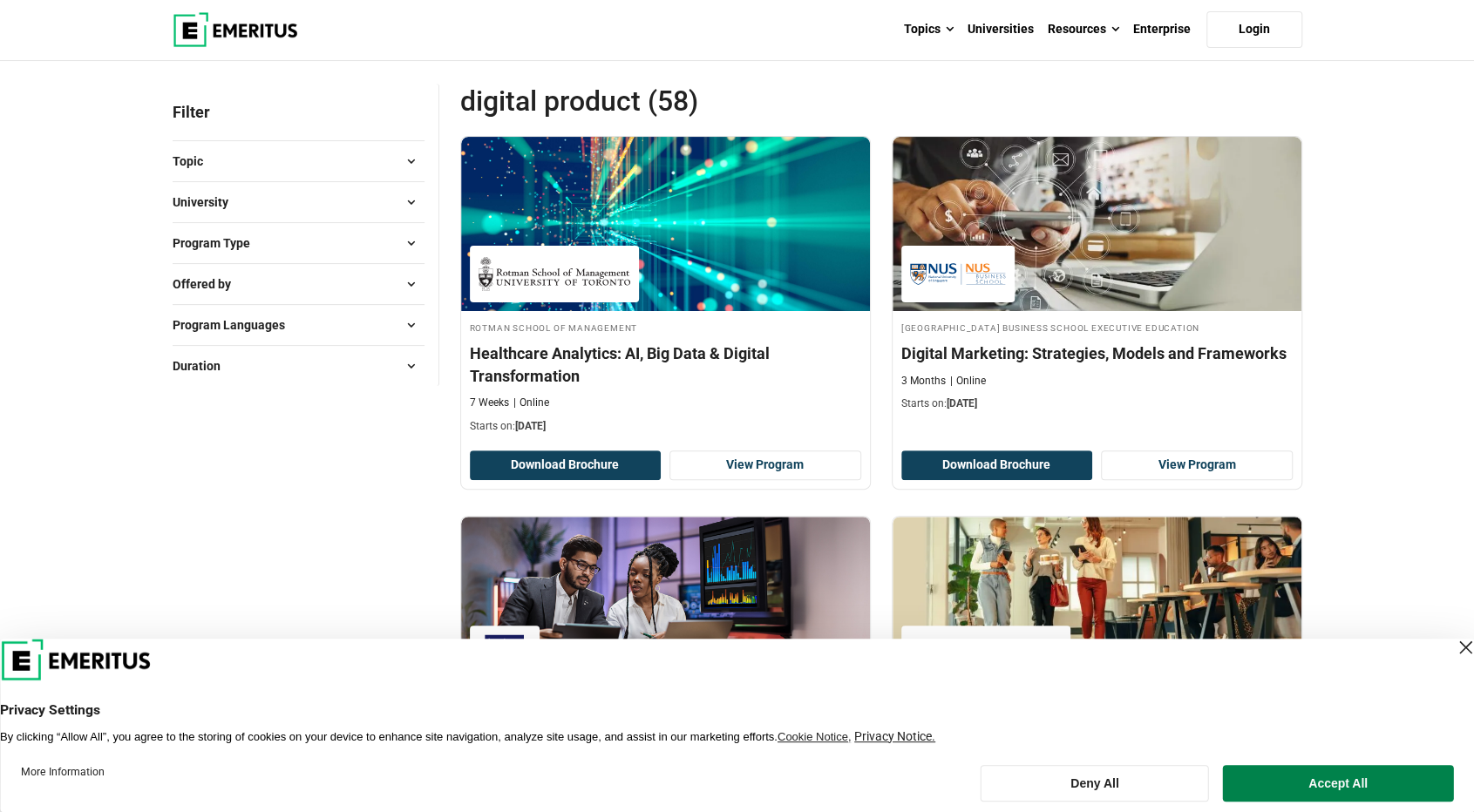 scroll, scrollTop: 174, scrollLeft: 0, axis: vertical 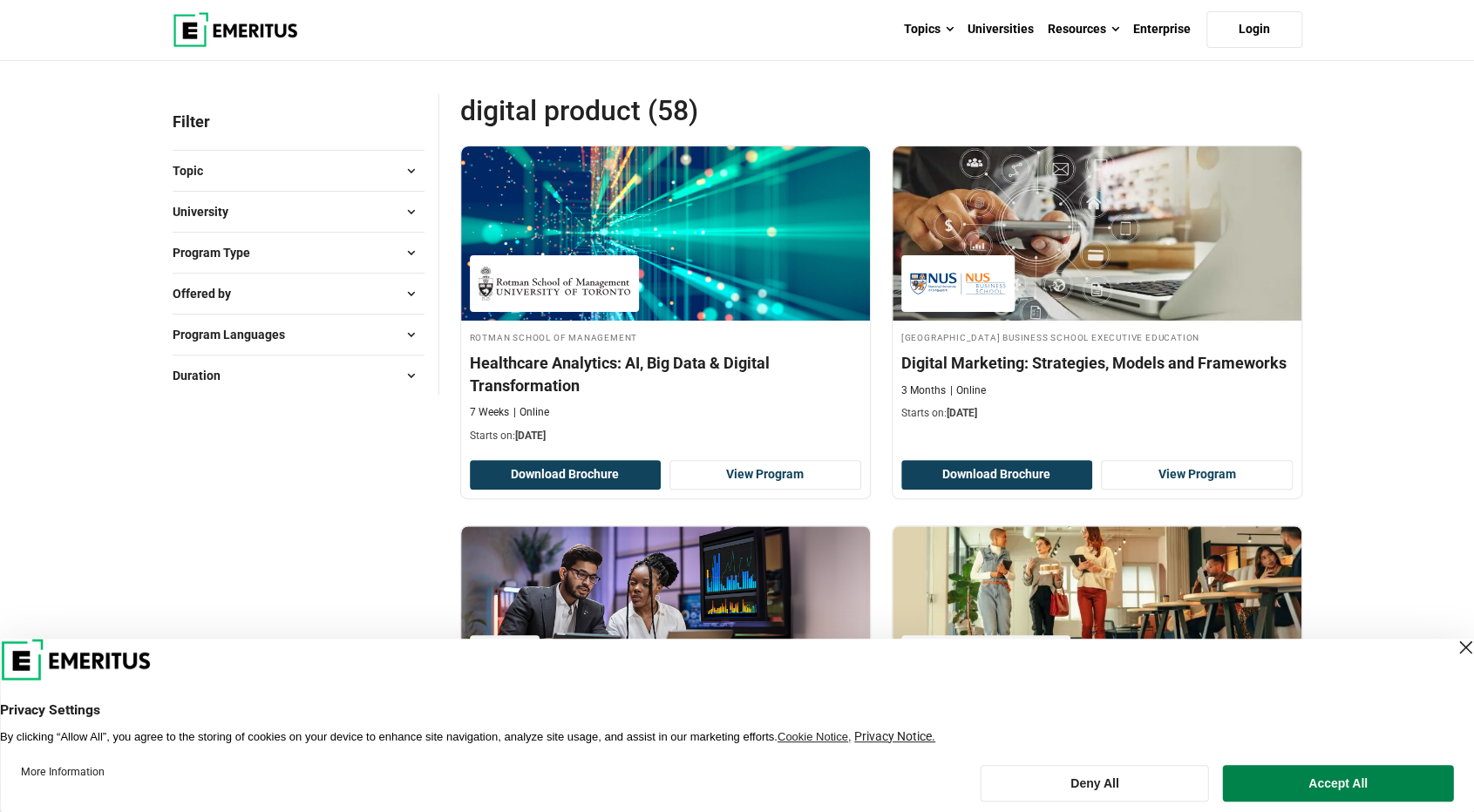 click on "Program Type" at bounding box center [218, 253] 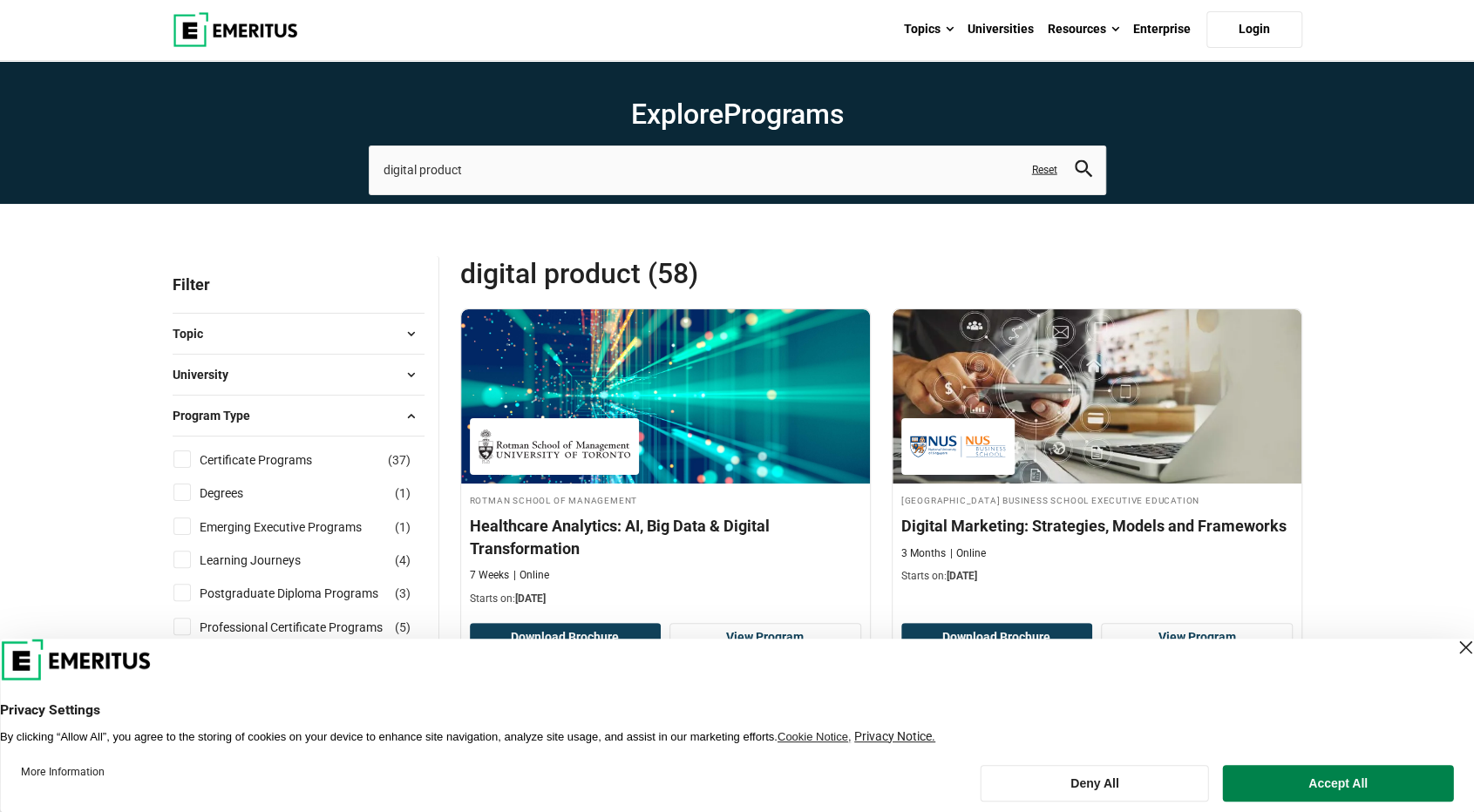 scroll, scrollTop: 0, scrollLeft: 0, axis: both 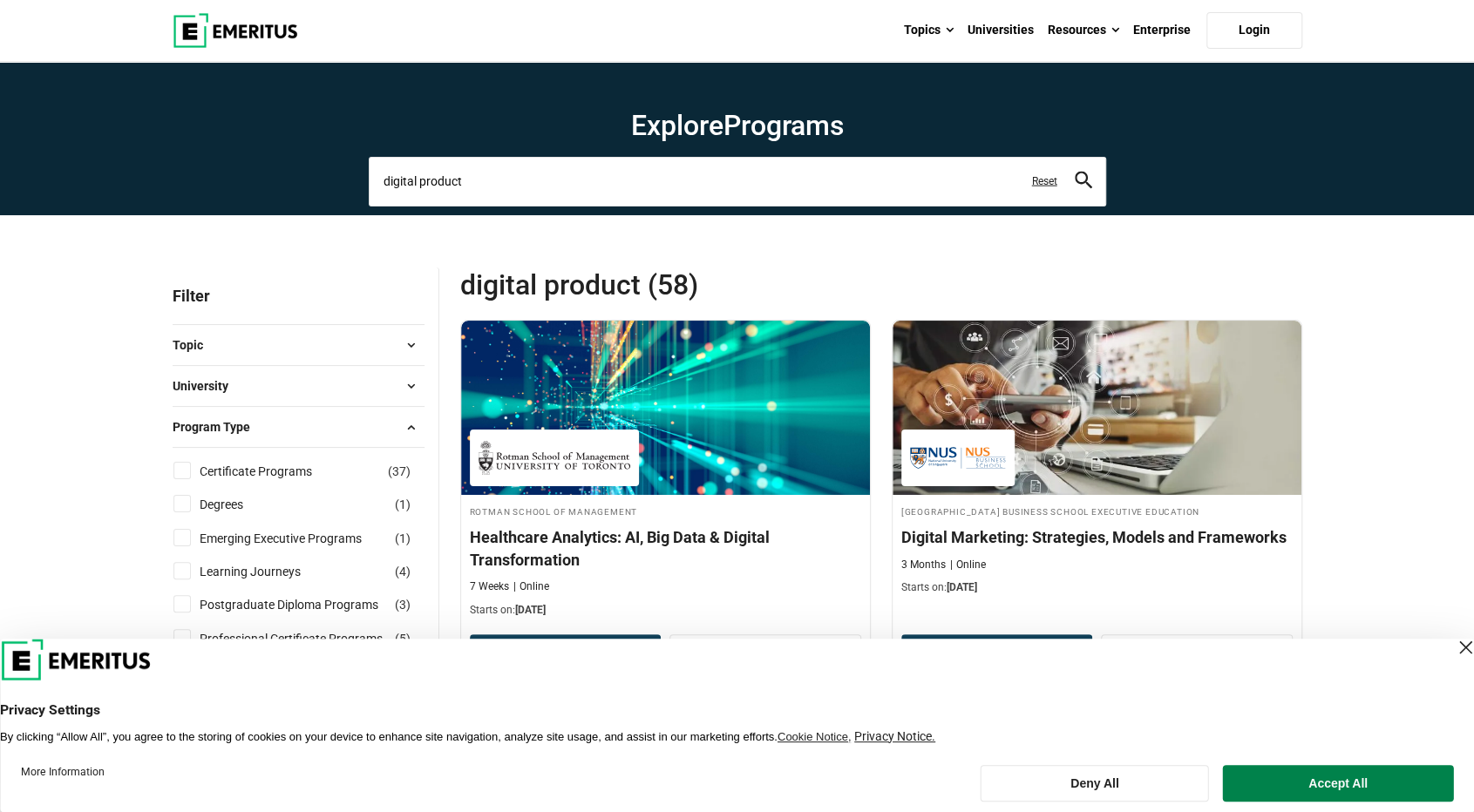 drag, startPoint x: 504, startPoint y: 186, endPoint x: 174, endPoint y: 186, distance: 330 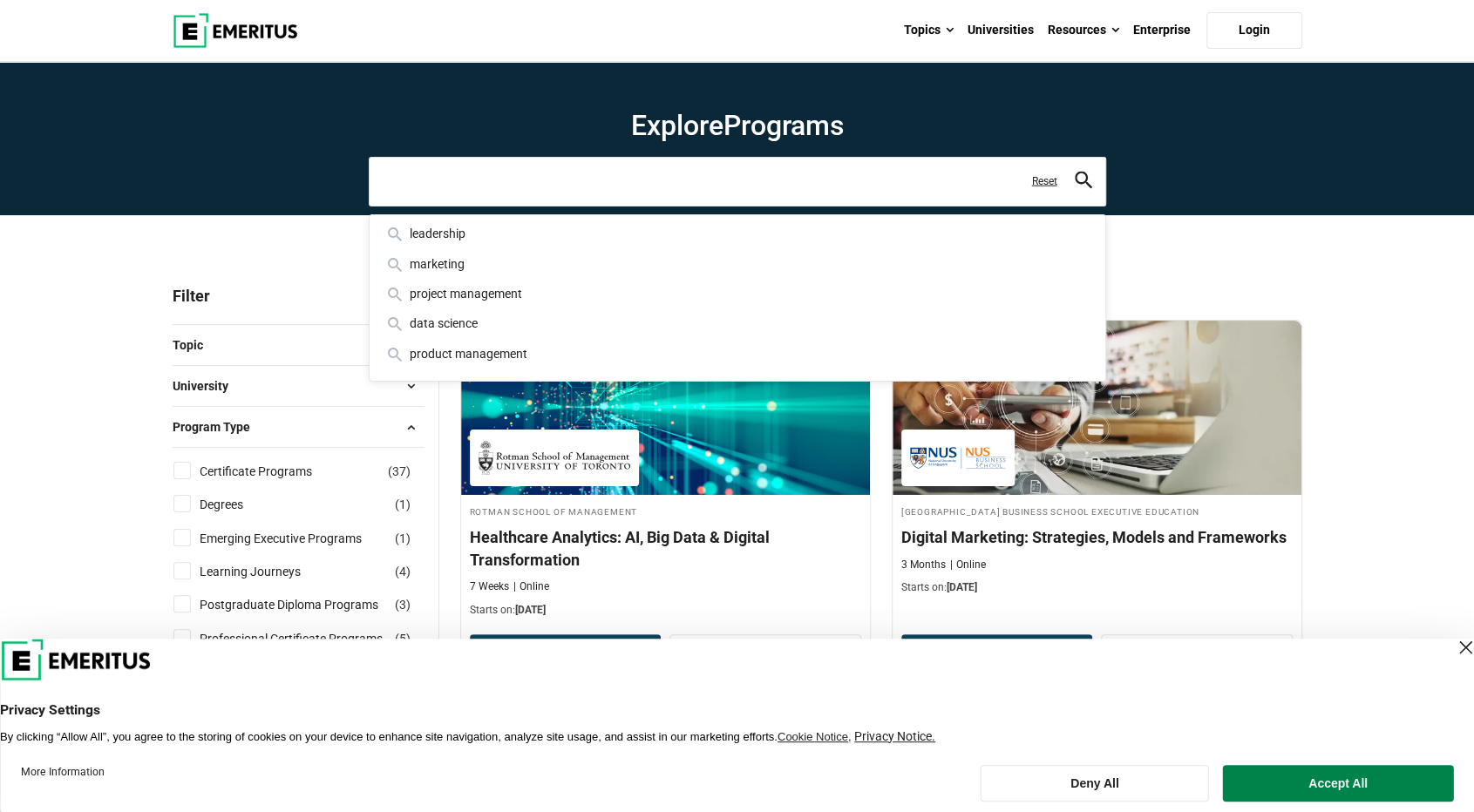 type 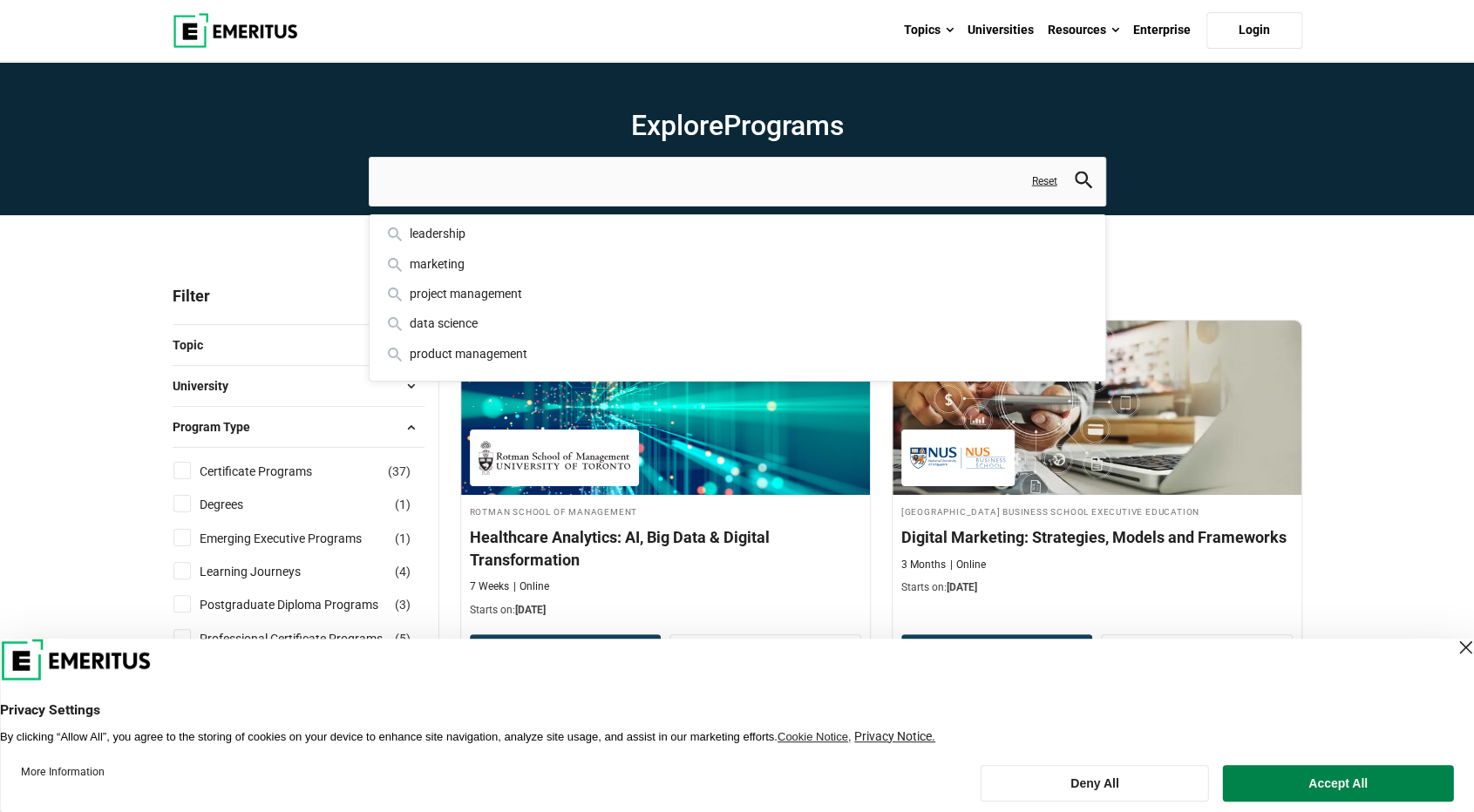 click 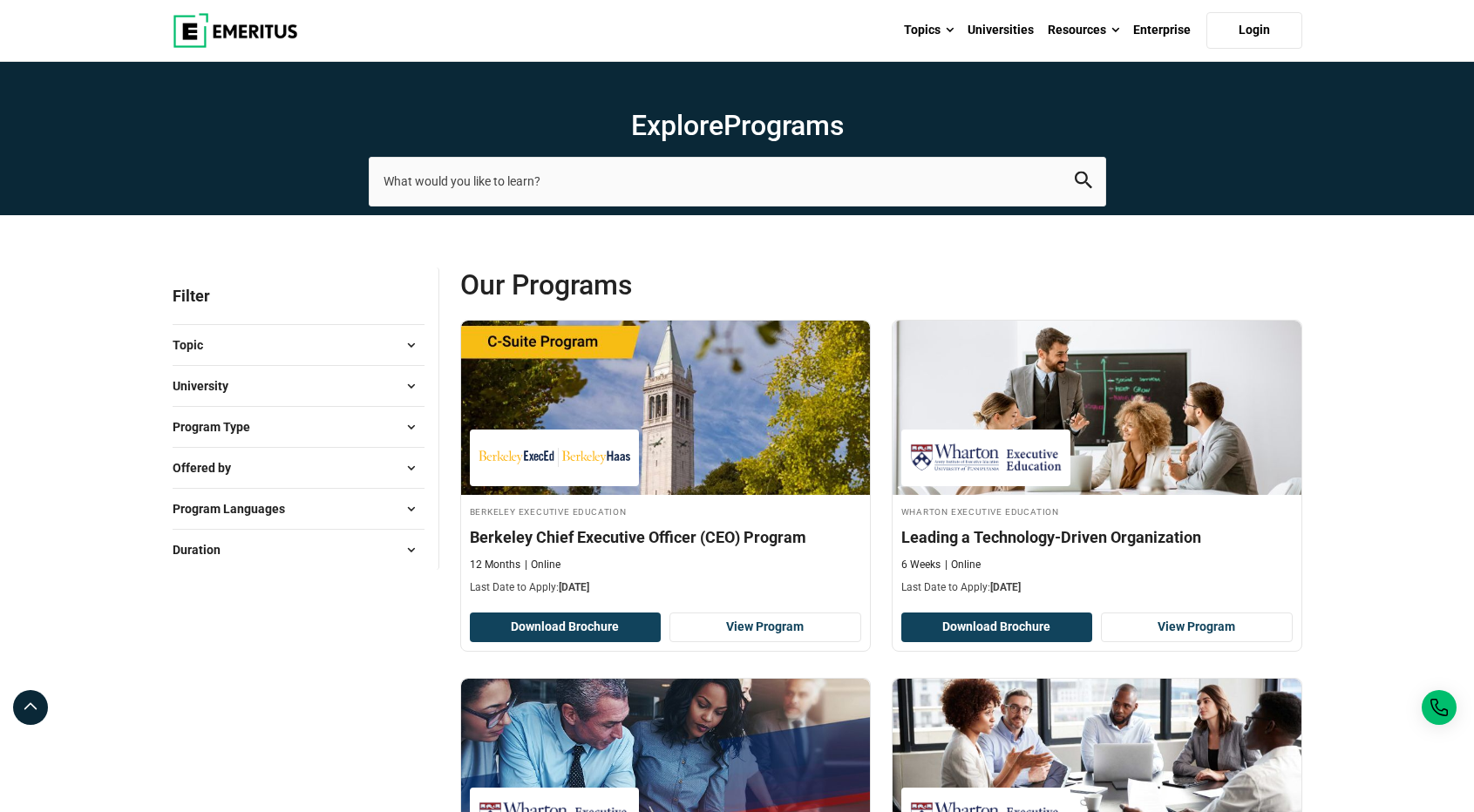 scroll, scrollTop: 0, scrollLeft: 0, axis: both 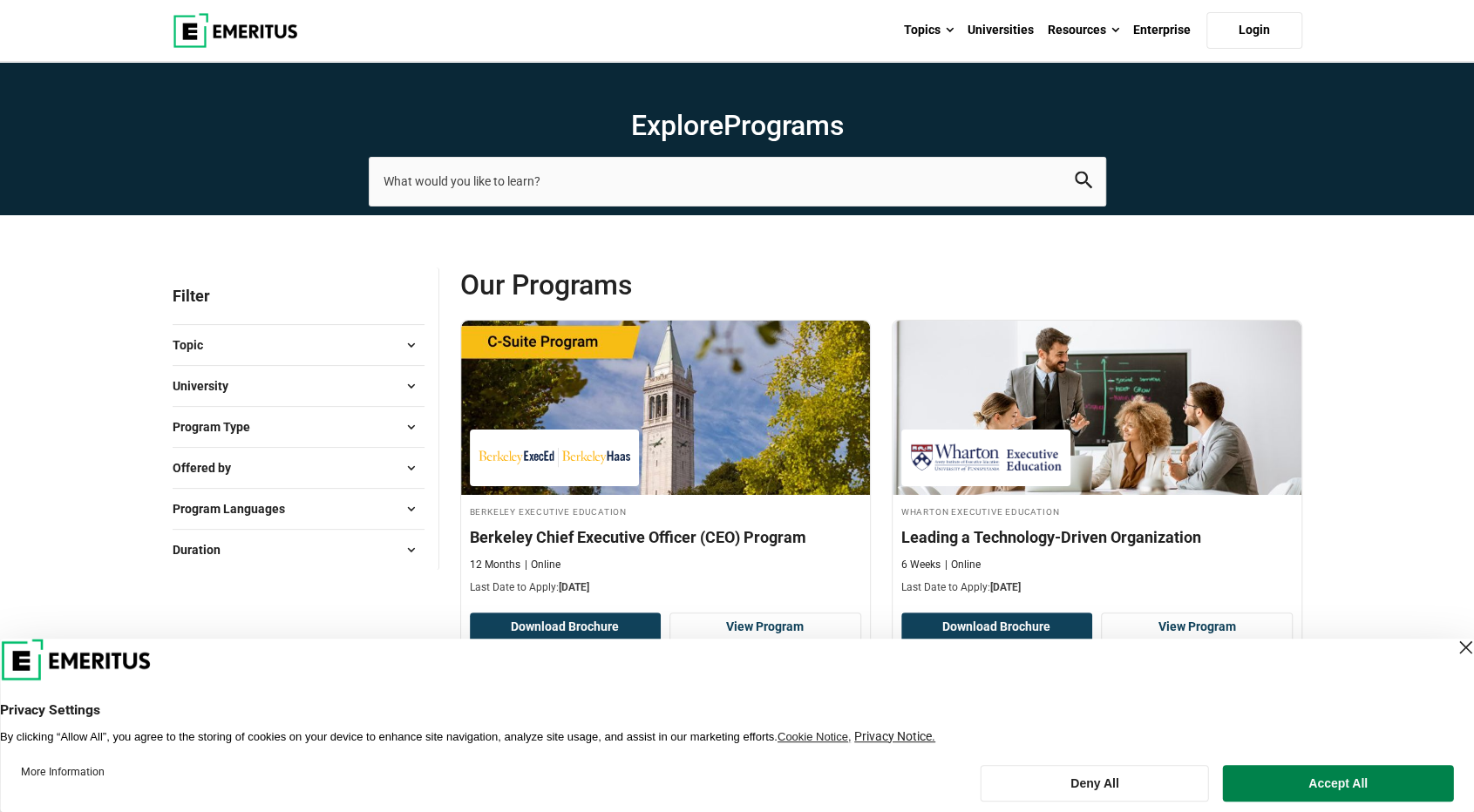 click on "Topic" at bounding box center [298, 345] 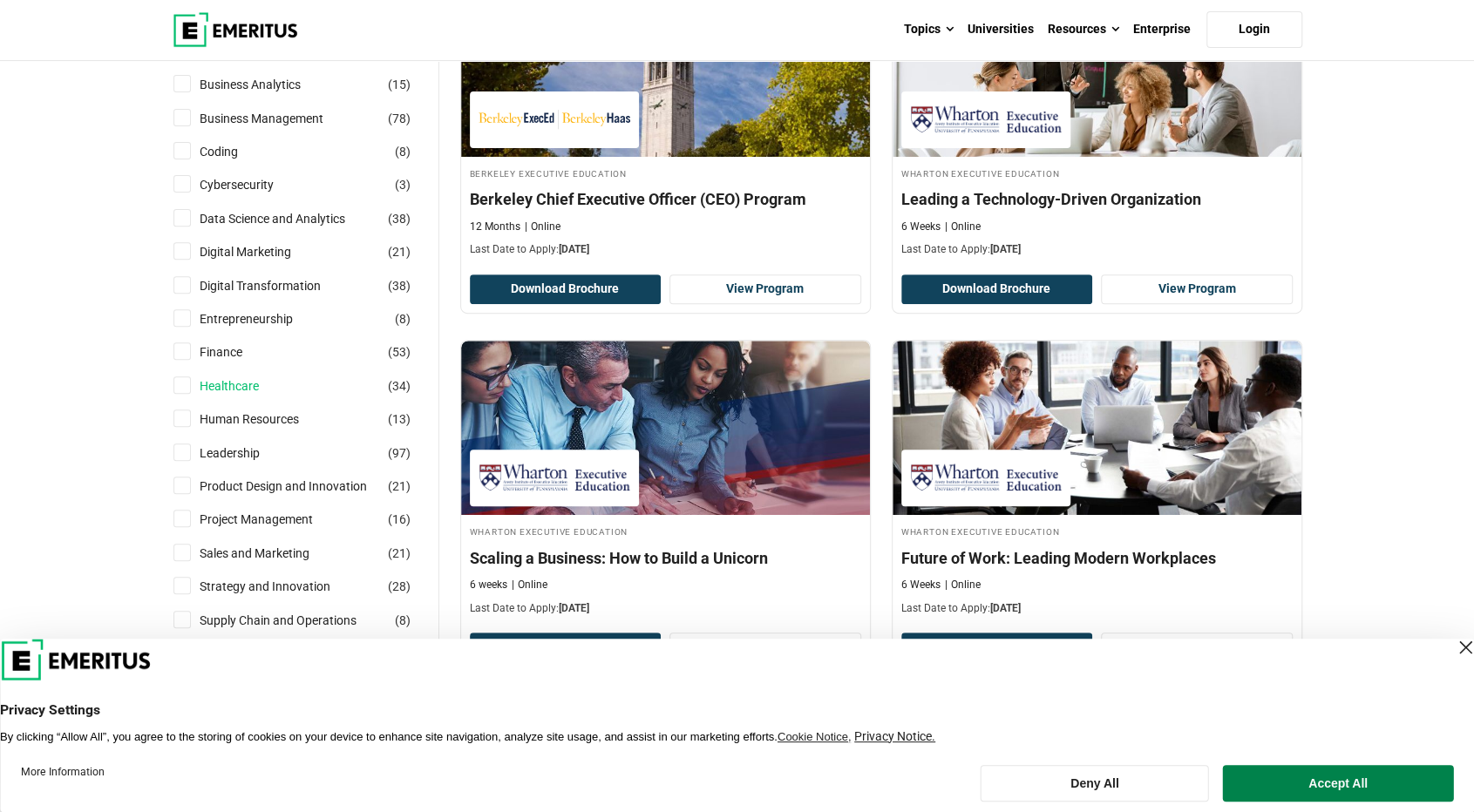 scroll, scrollTop: 348, scrollLeft: 0, axis: vertical 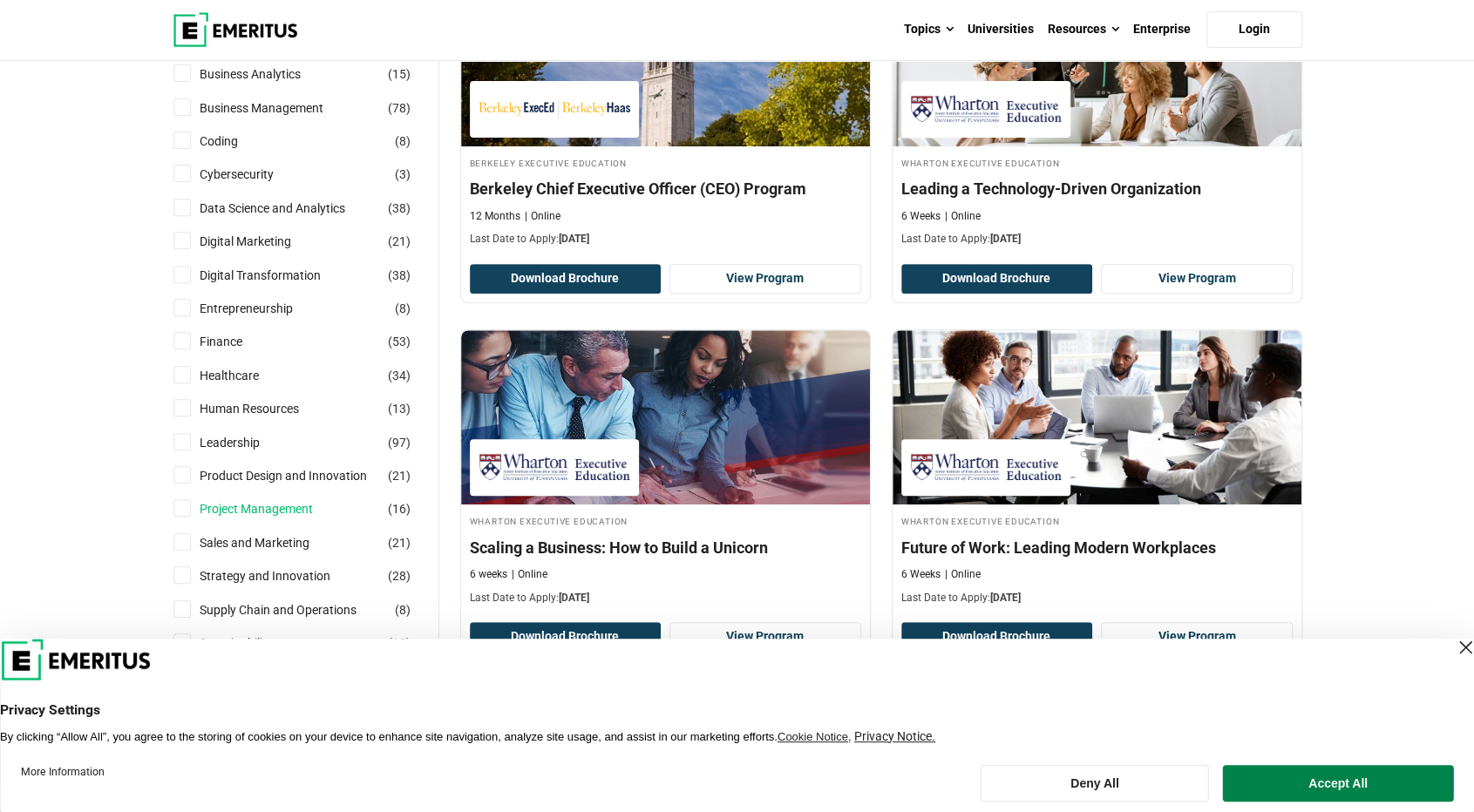 click on "Project Management" at bounding box center (274, 509) 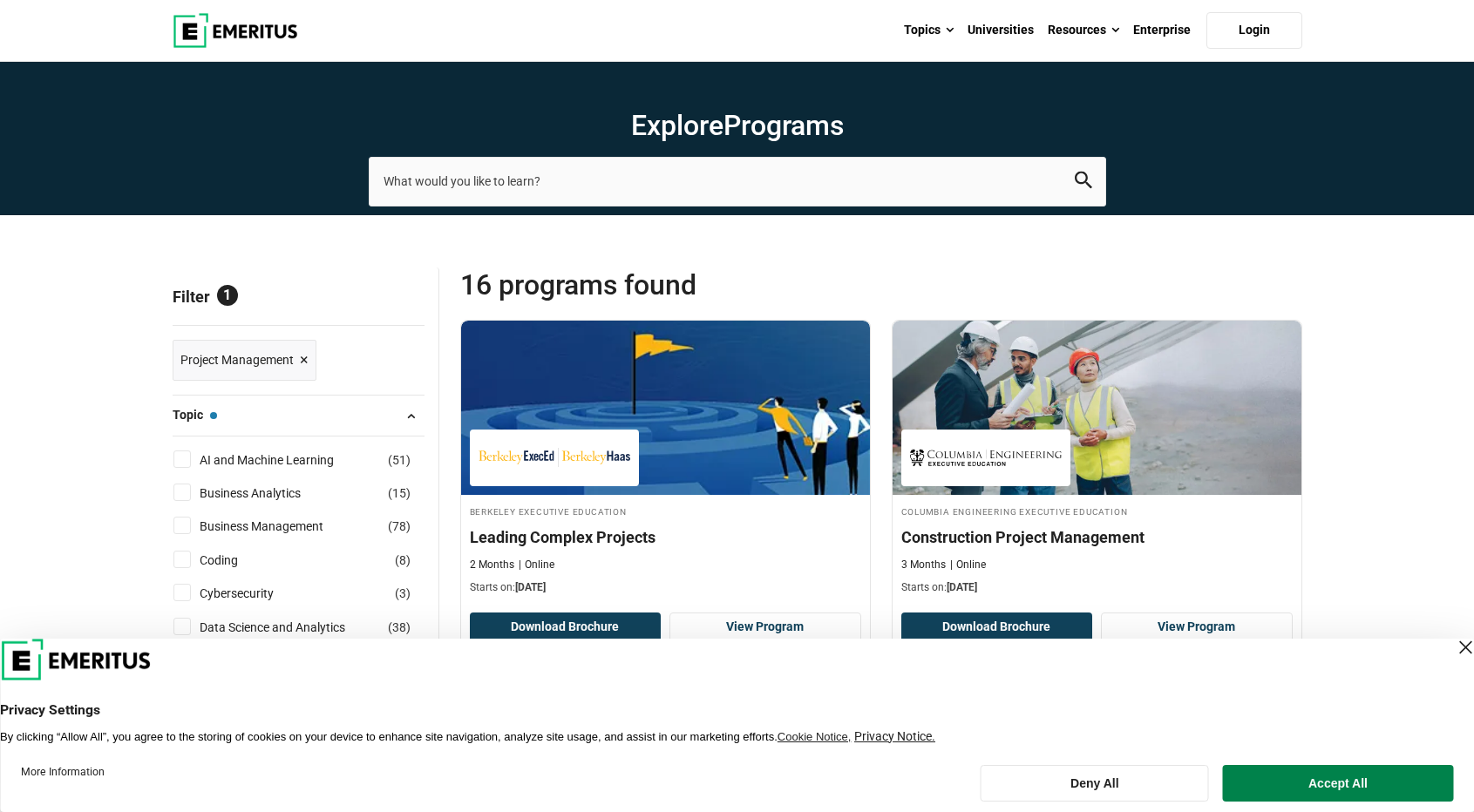 scroll, scrollTop: 0, scrollLeft: 0, axis: both 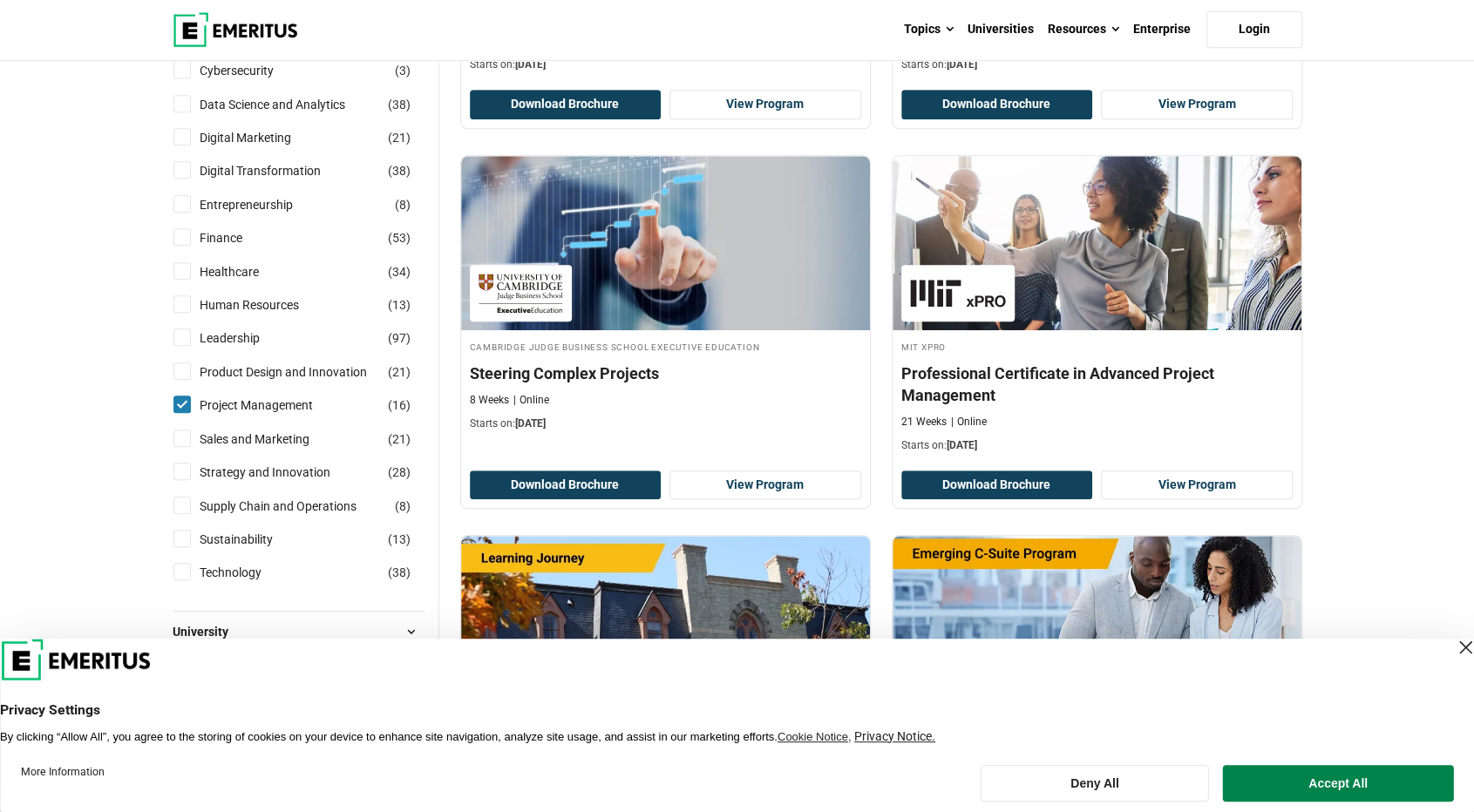 click on "Project Management   ( 16 )" at bounding box center (182, 404) 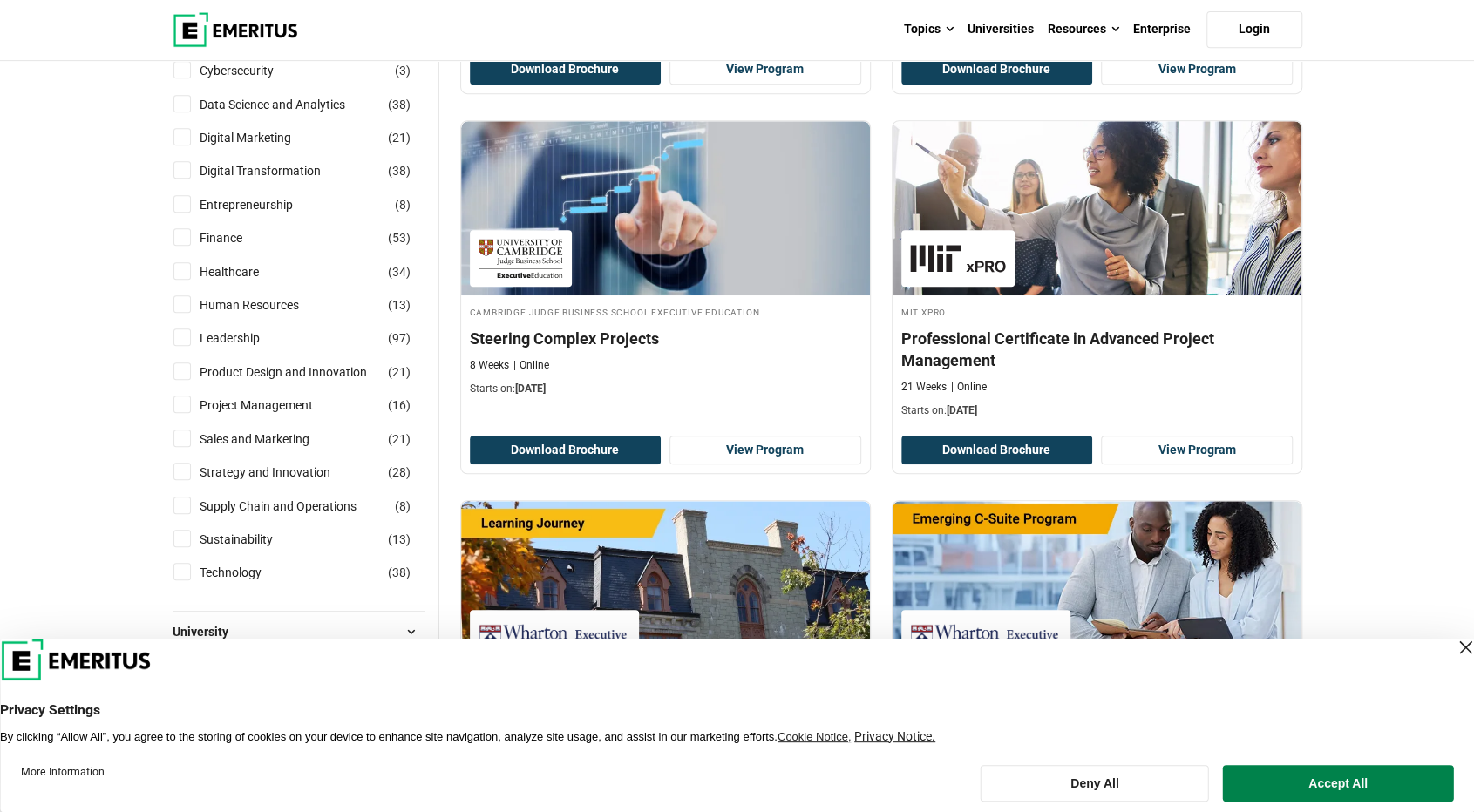 click on "Product Design and Innovation   ( 21 )" at bounding box center [182, 371] 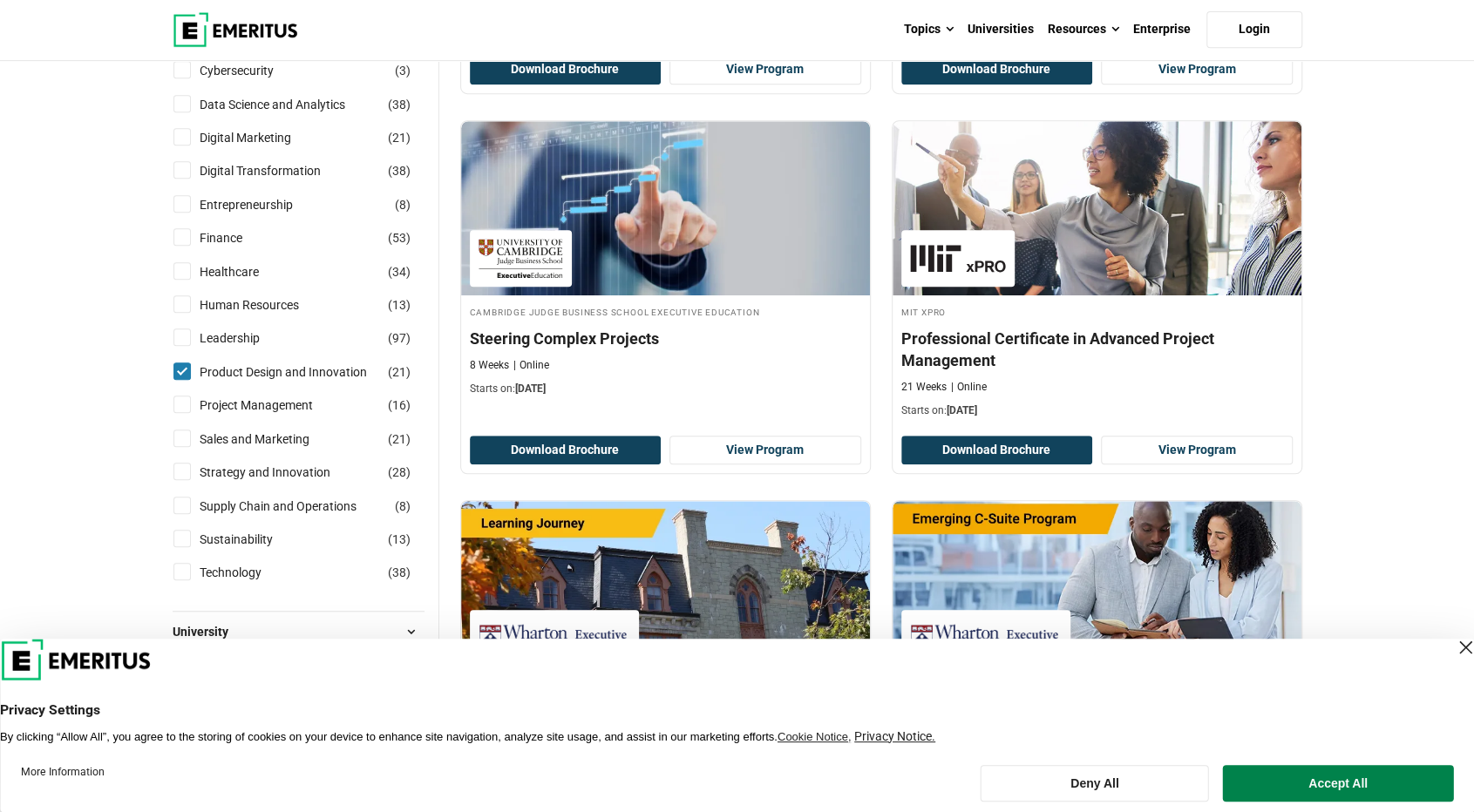 click on "Product Design and Innovation   ( 21 )" at bounding box center [182, 371] 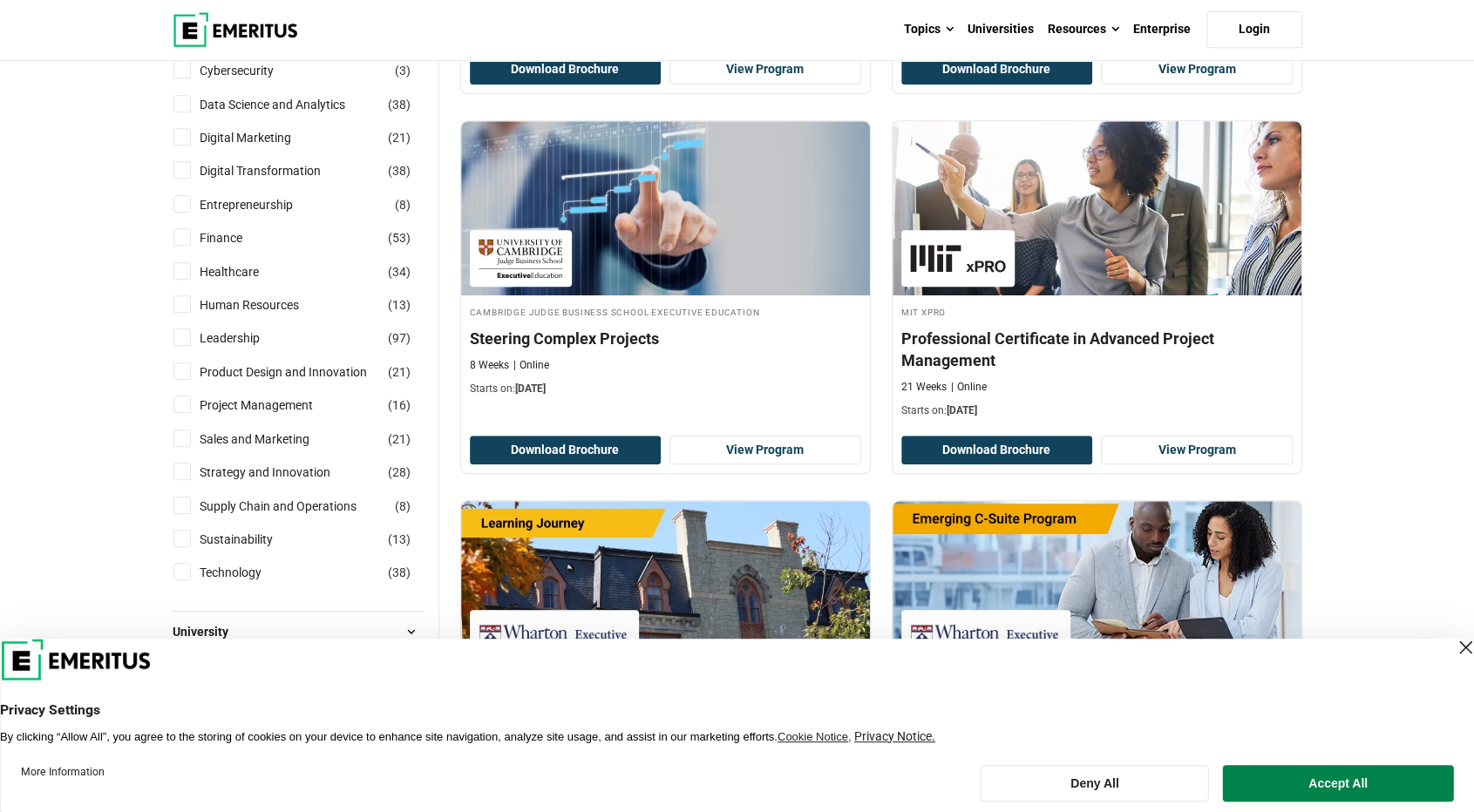 click on "Product Design and Innovation   ( 21 )" at bounding box center [182, 371] 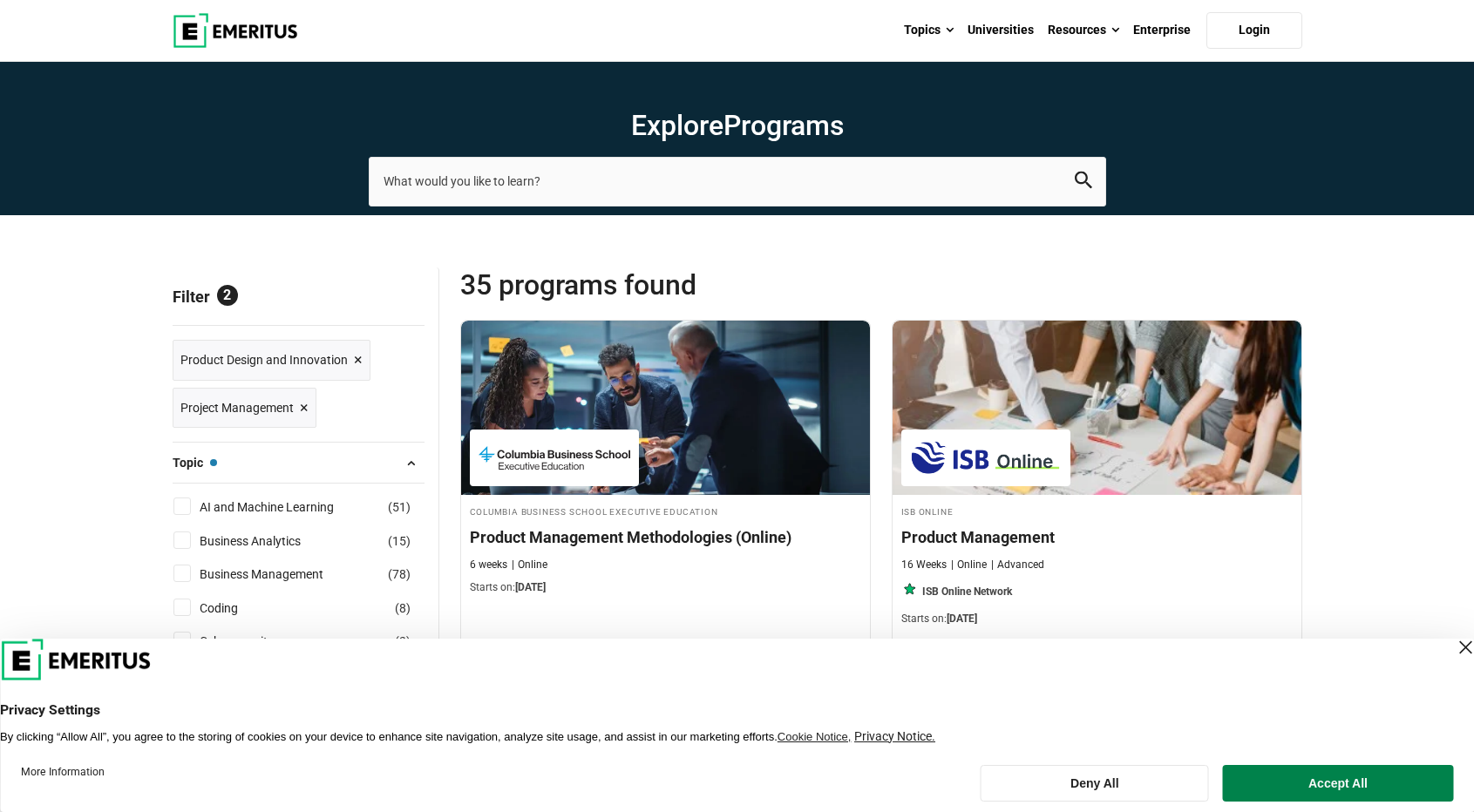 scroll, scrollTop: 0, scrollLeft: 0, axis: both 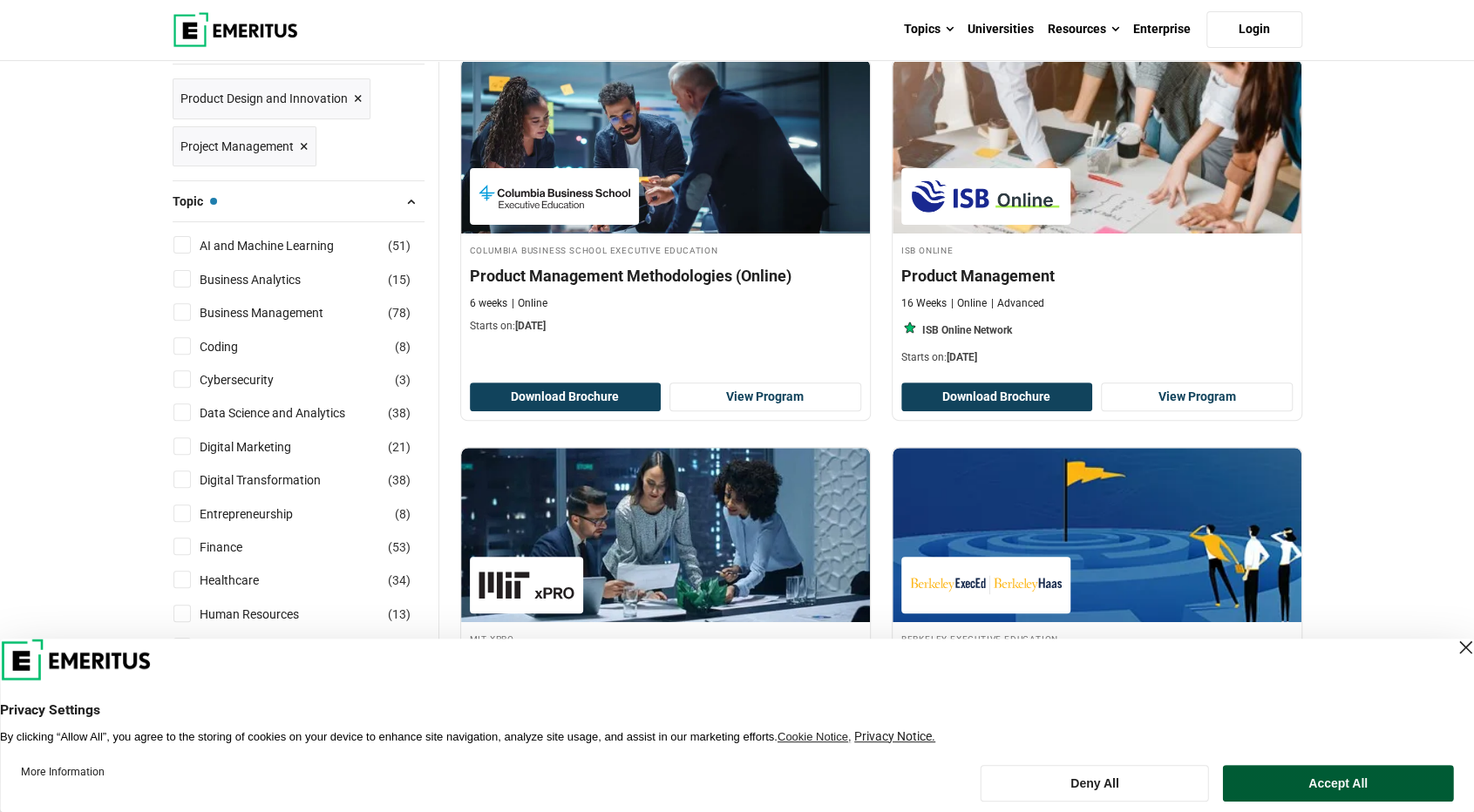 click on "Accept All" at bounding box center (1338, 783) 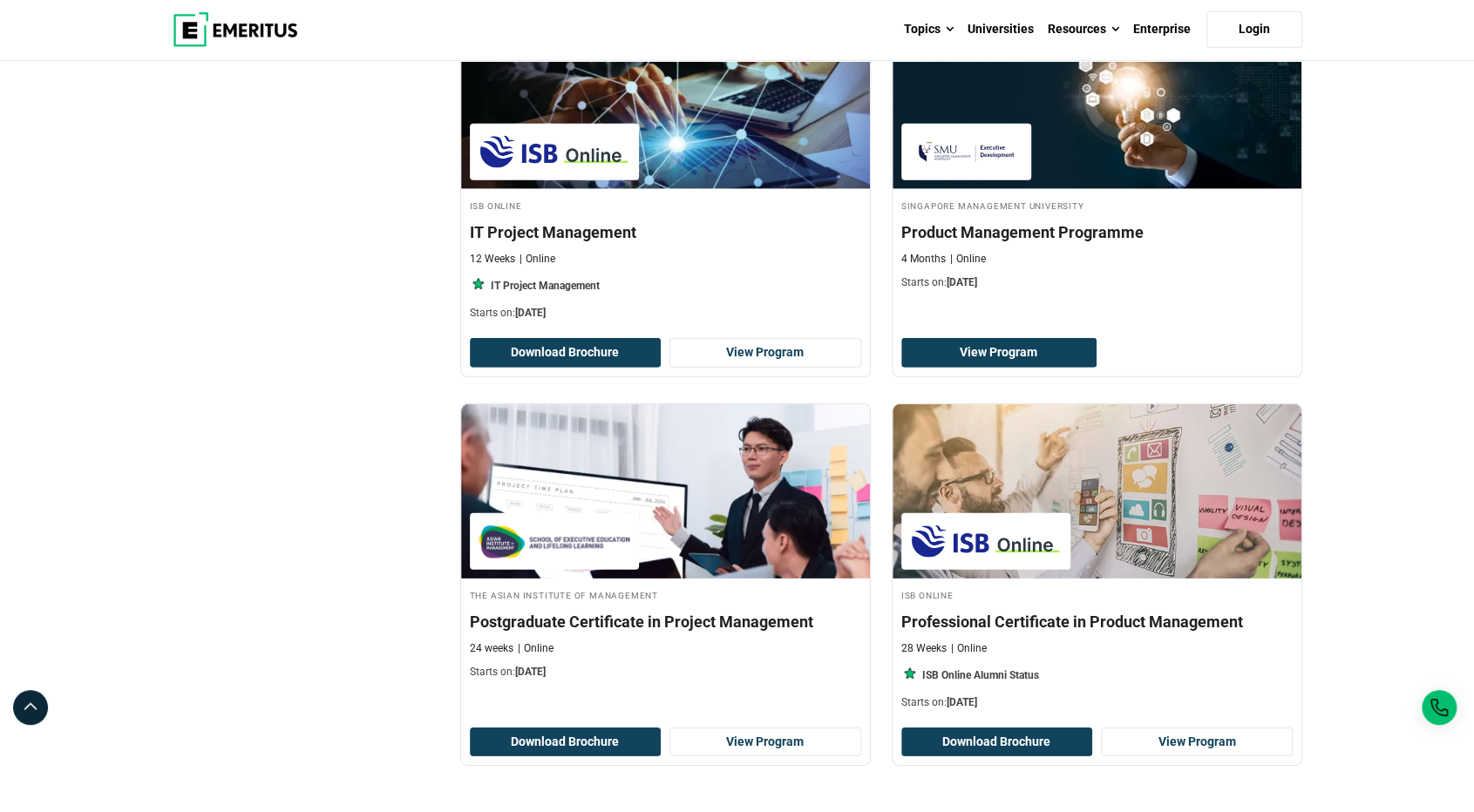 scroll, scrollTop: 3485, scrollLeft: 0, axis: vertical 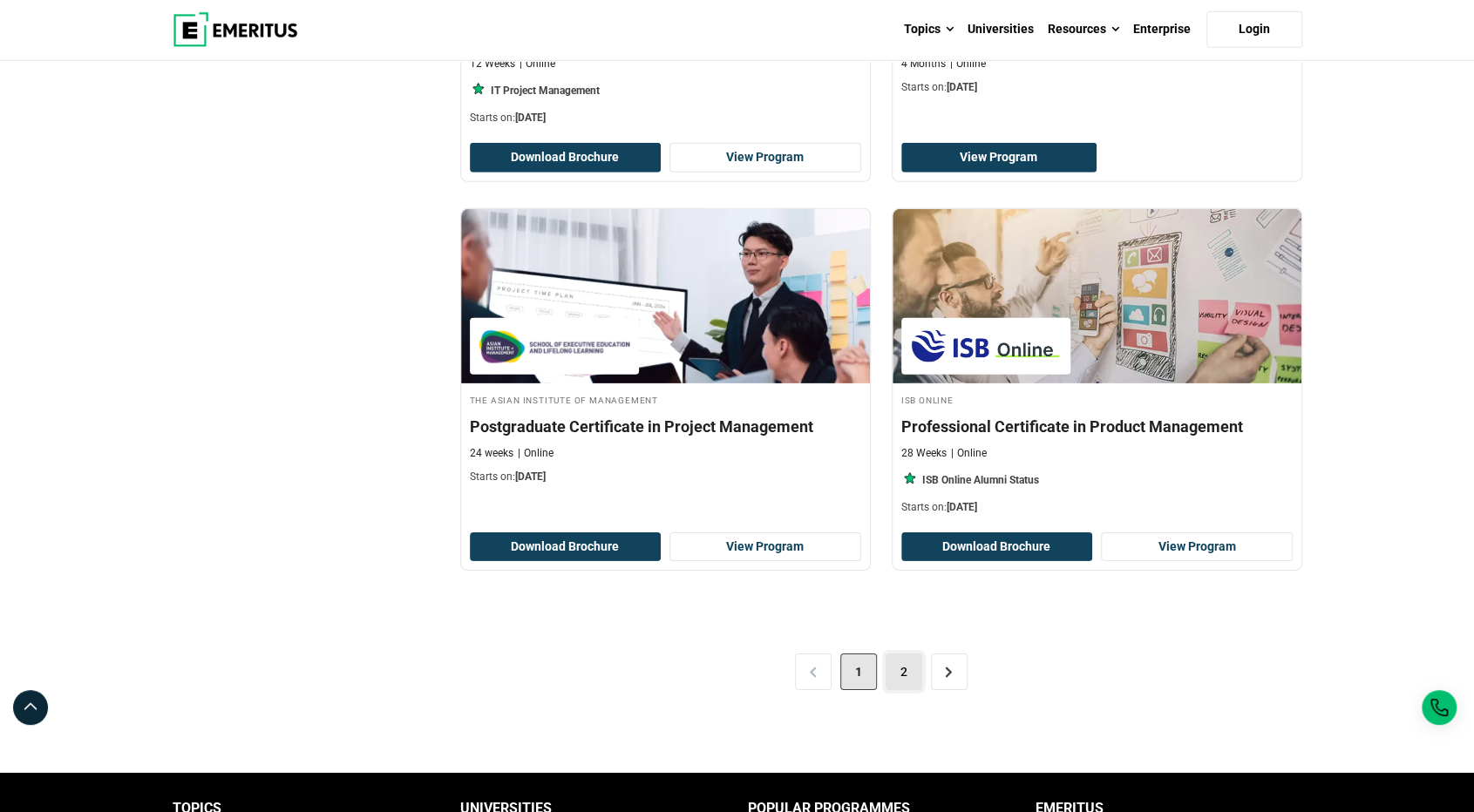 click on "2" at bounding box center (904, 672) 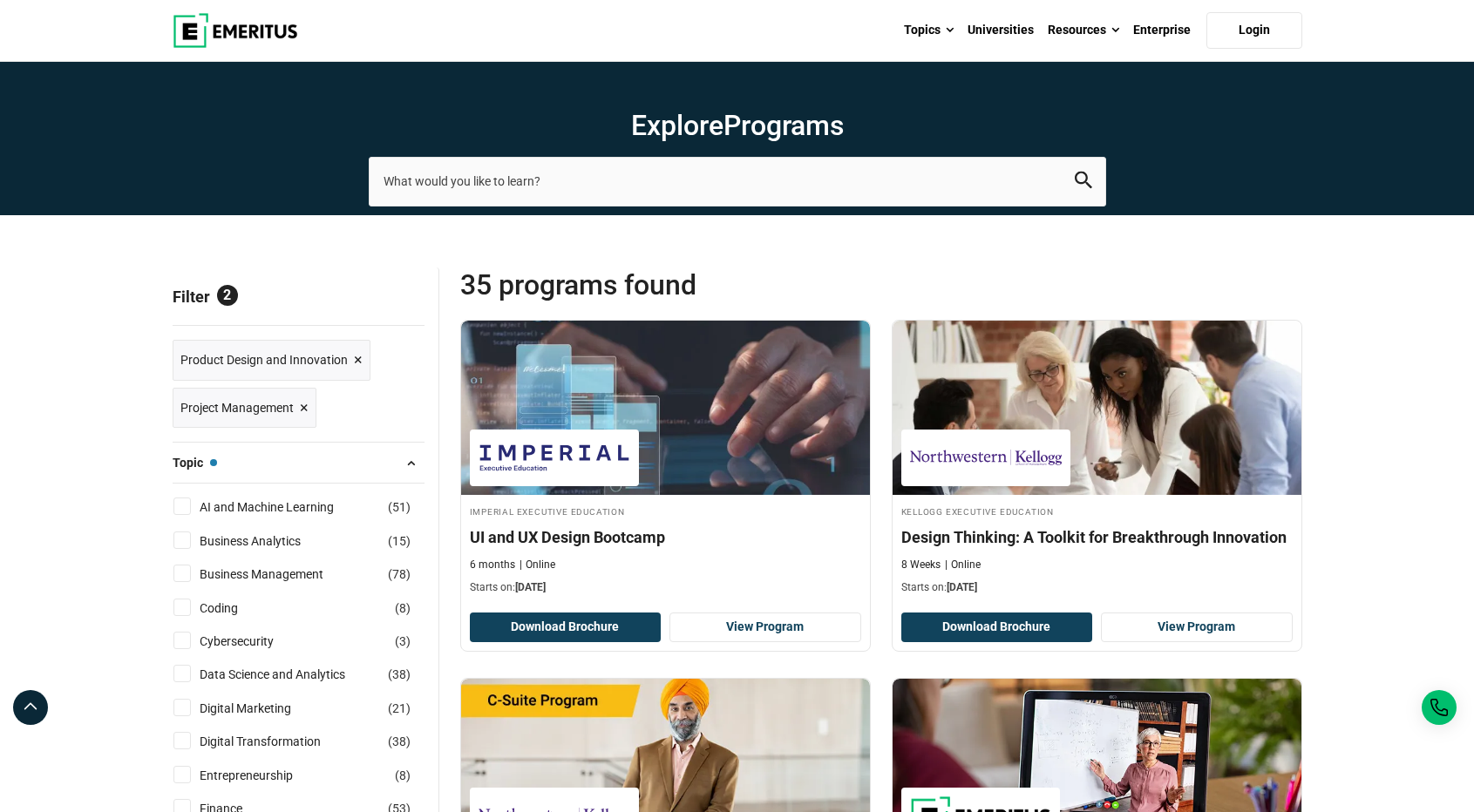 scroll, scrollTop: 0, scrollLeft: 0, axis: both 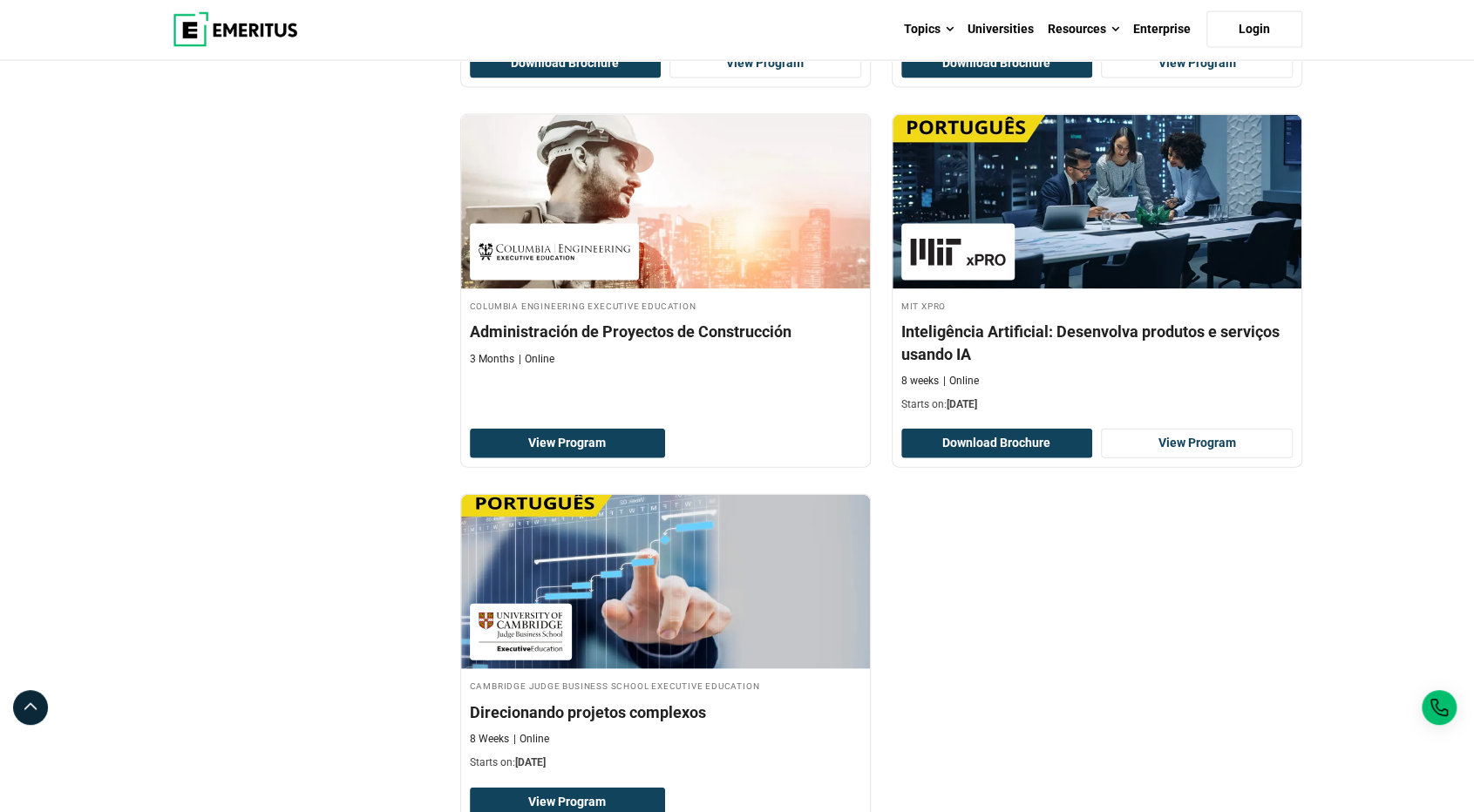 click on "Imperial Executive Education
UI and UX Design Bootcamp
6 months
Online
Starts on:  [DATE]
Download Brochure
View Program
[PERSON_NAME] Executive Education
Design Thinking: A Toolkit for Breakthrough Innovation" at bounding box center (881, -590) 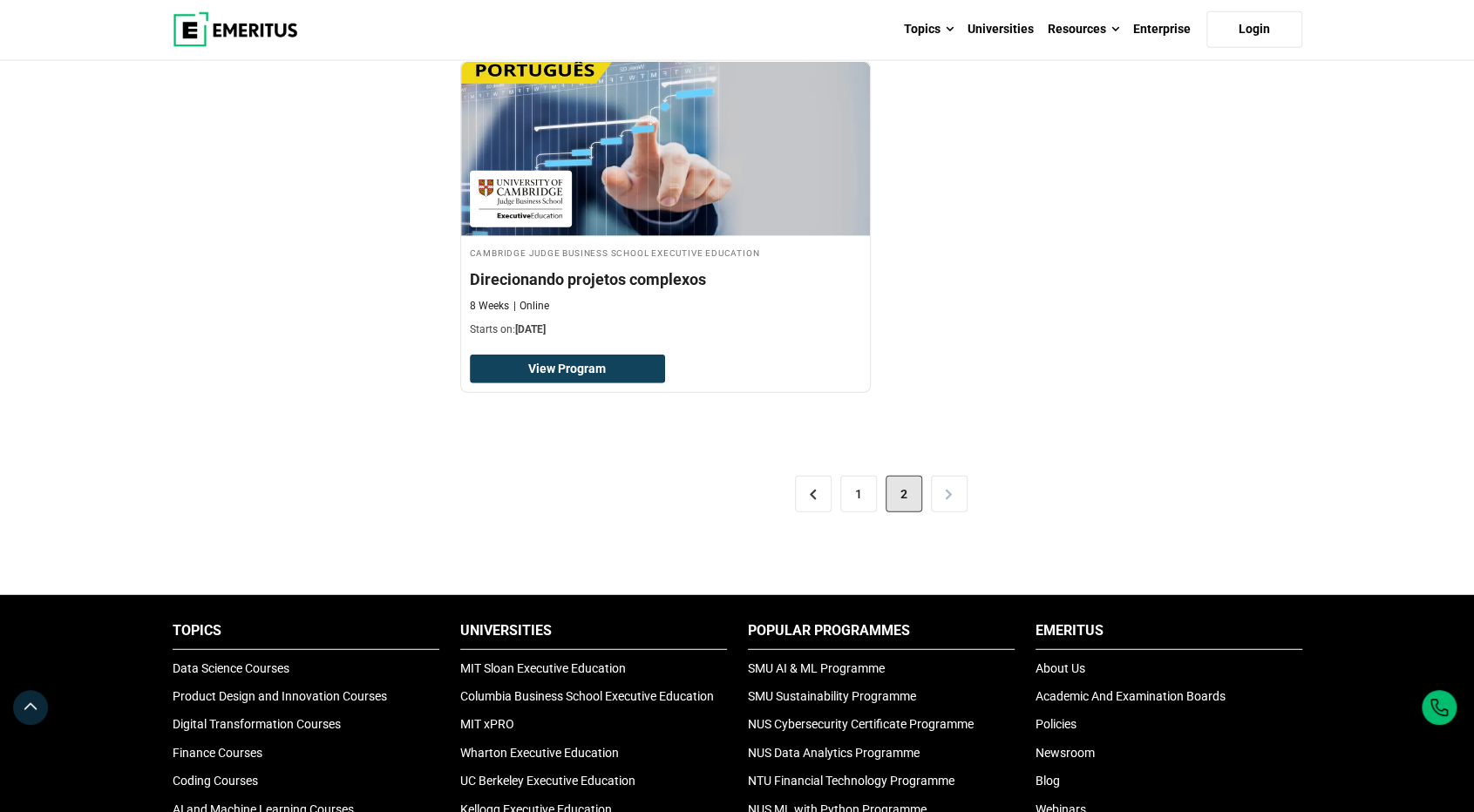 drag, startPoint x: 1041, startPoint y: 606, endPoint x: 1040, endPoint y: 745, distance: 139.0036 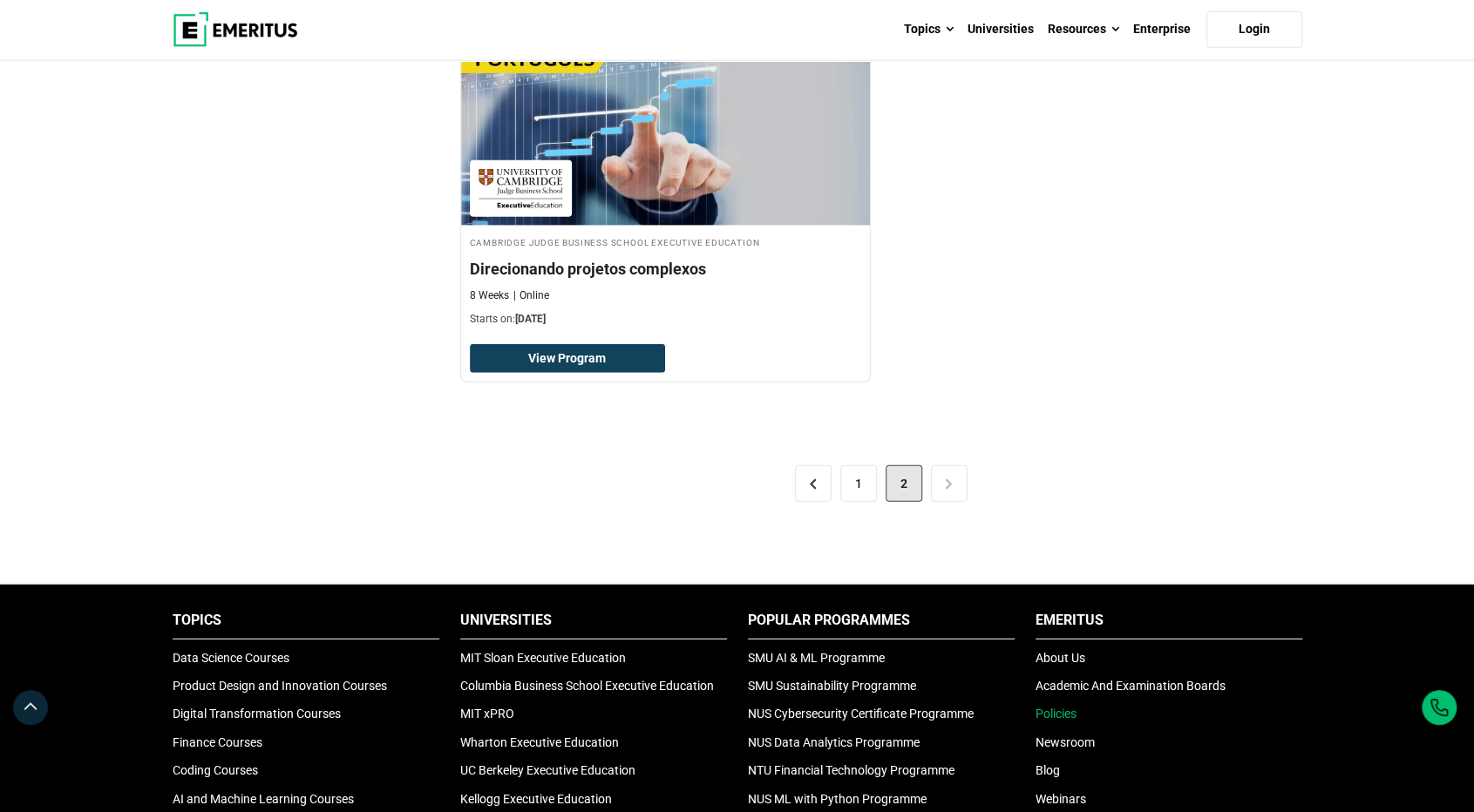 drag, startPoint x: 1055, startPoint y: 681, endPoint x: 1037, endPoint y: 531, distance: 151.07614 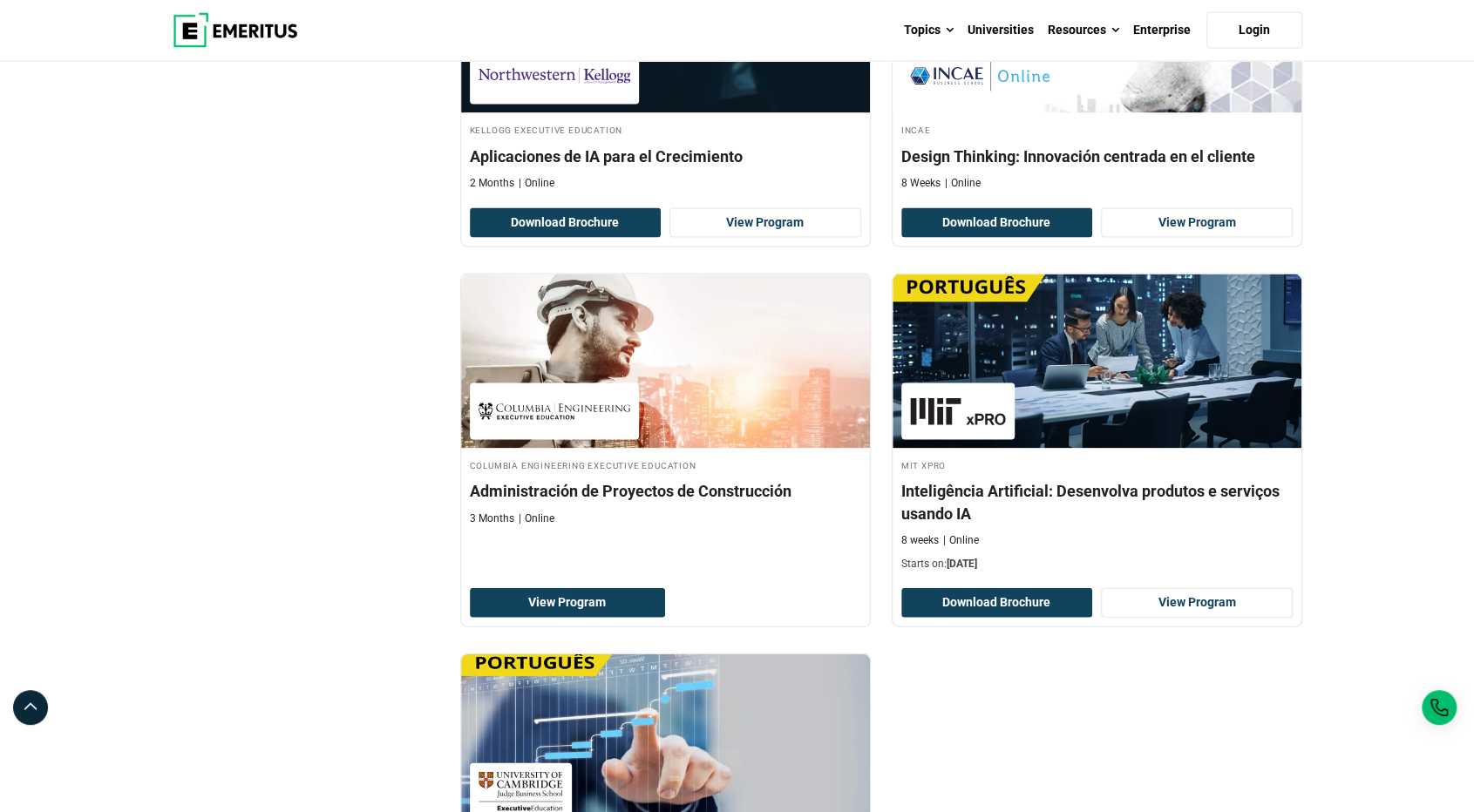 scroll, scrollTop: 2186, scrollLeft: 0, axis: vertical 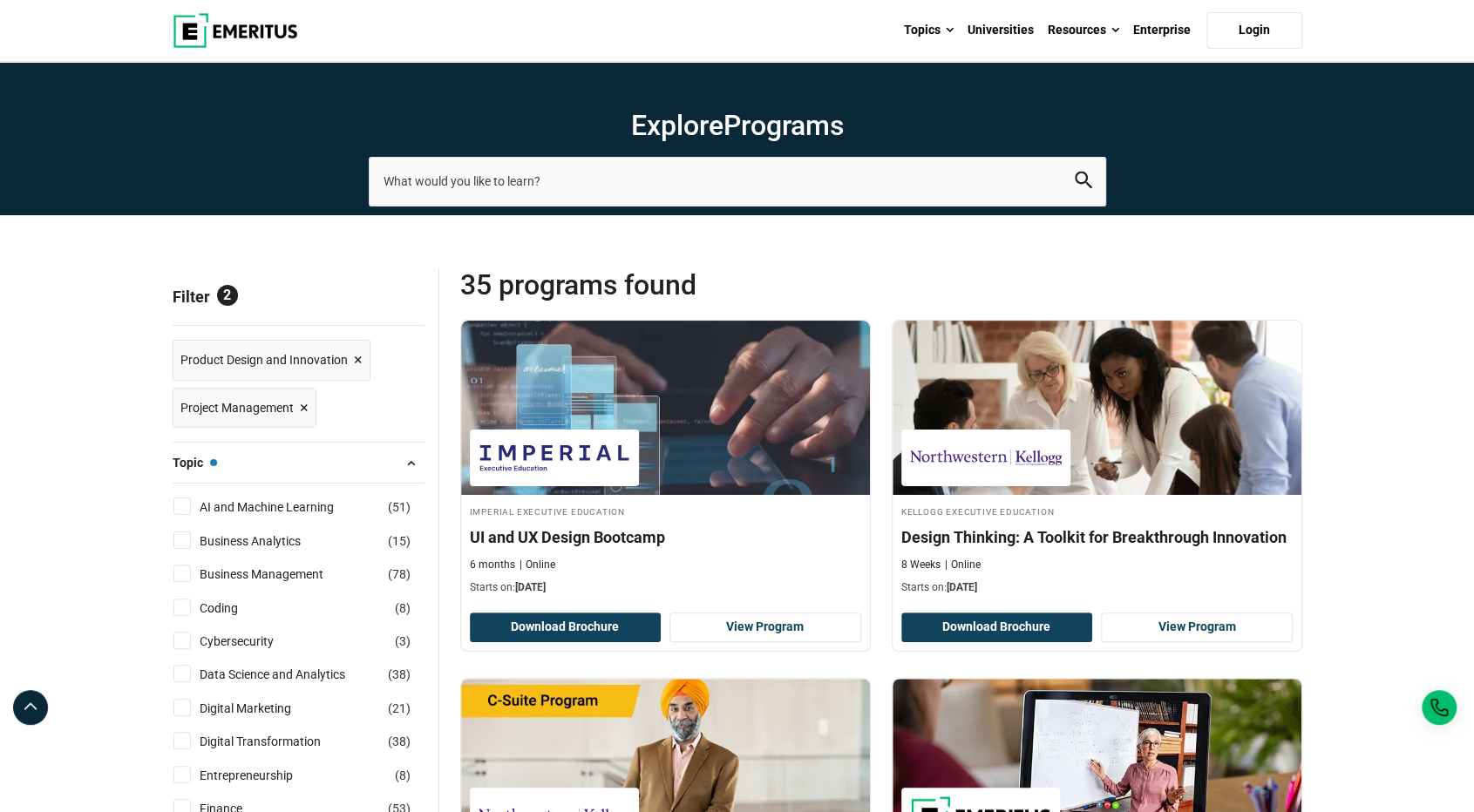drag, startPoint x: 1056, startPoint y: 713, endPoint x: 1036, endPoint y: 462, distance: 251.79555 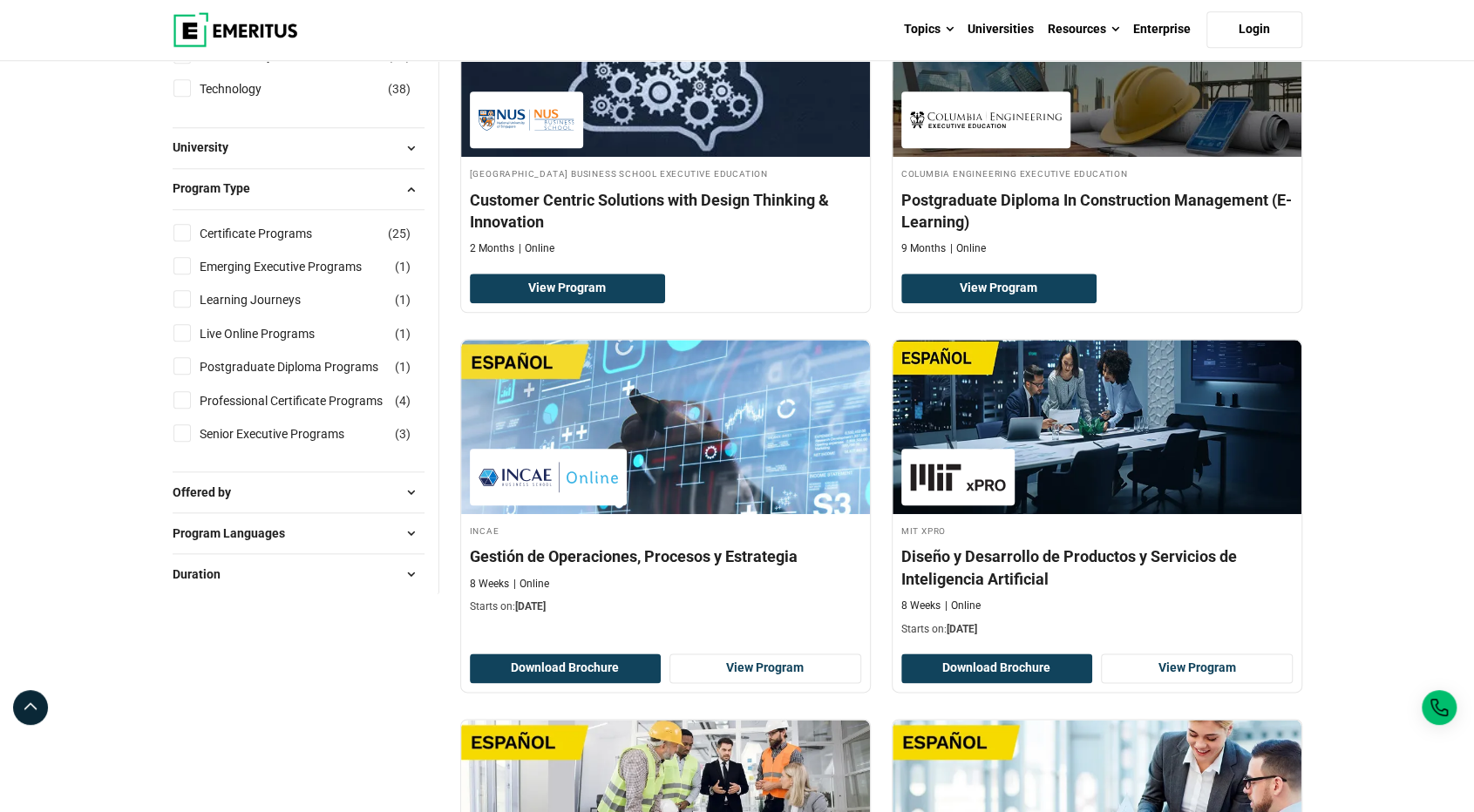 scroll, scrollTop: 1045, scrollLeft: 0, axis: vertical 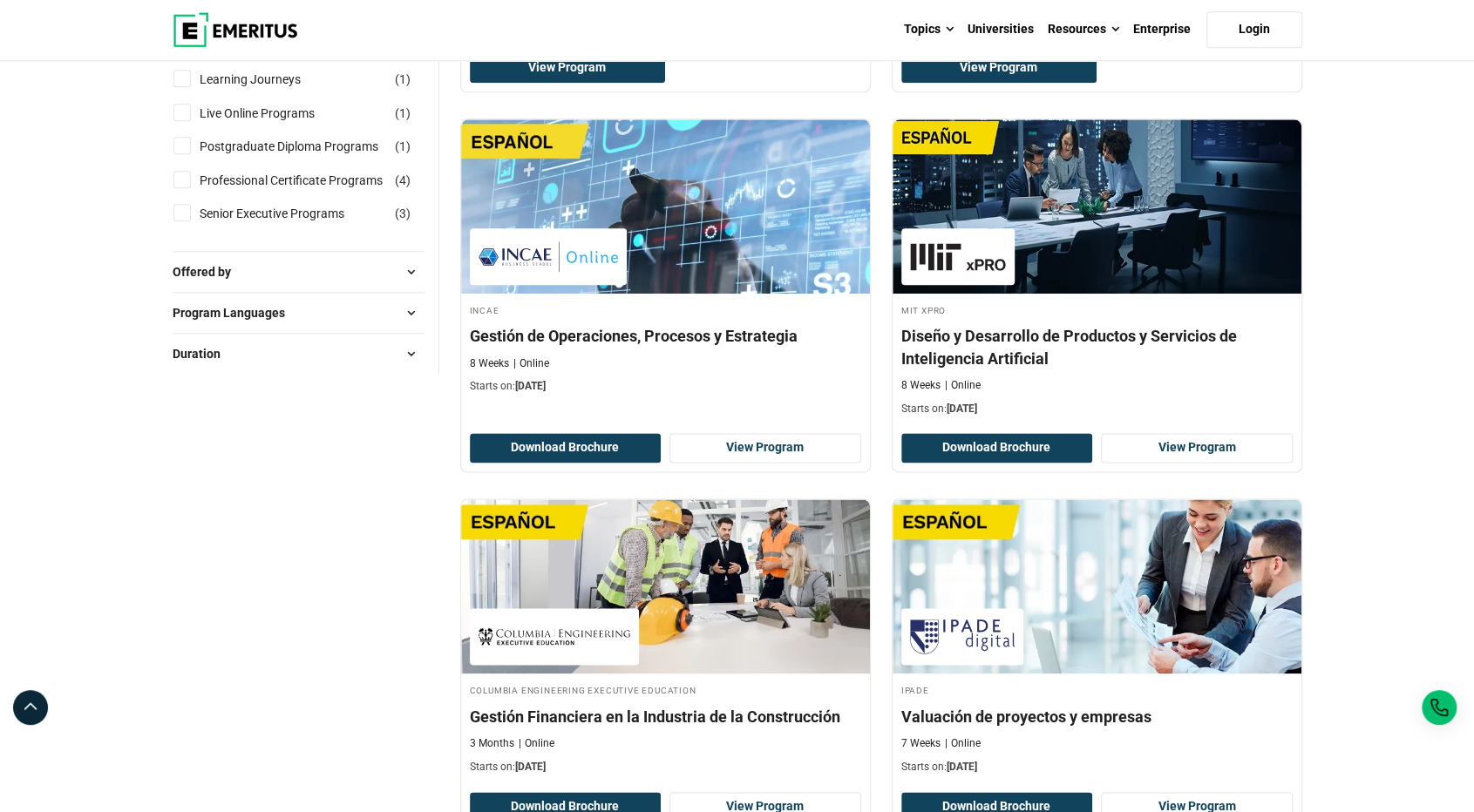 drag, startPoint x: 98, startPoint y: 403, endPoint x: 93, endPoint y: 524, distance: 121.10326 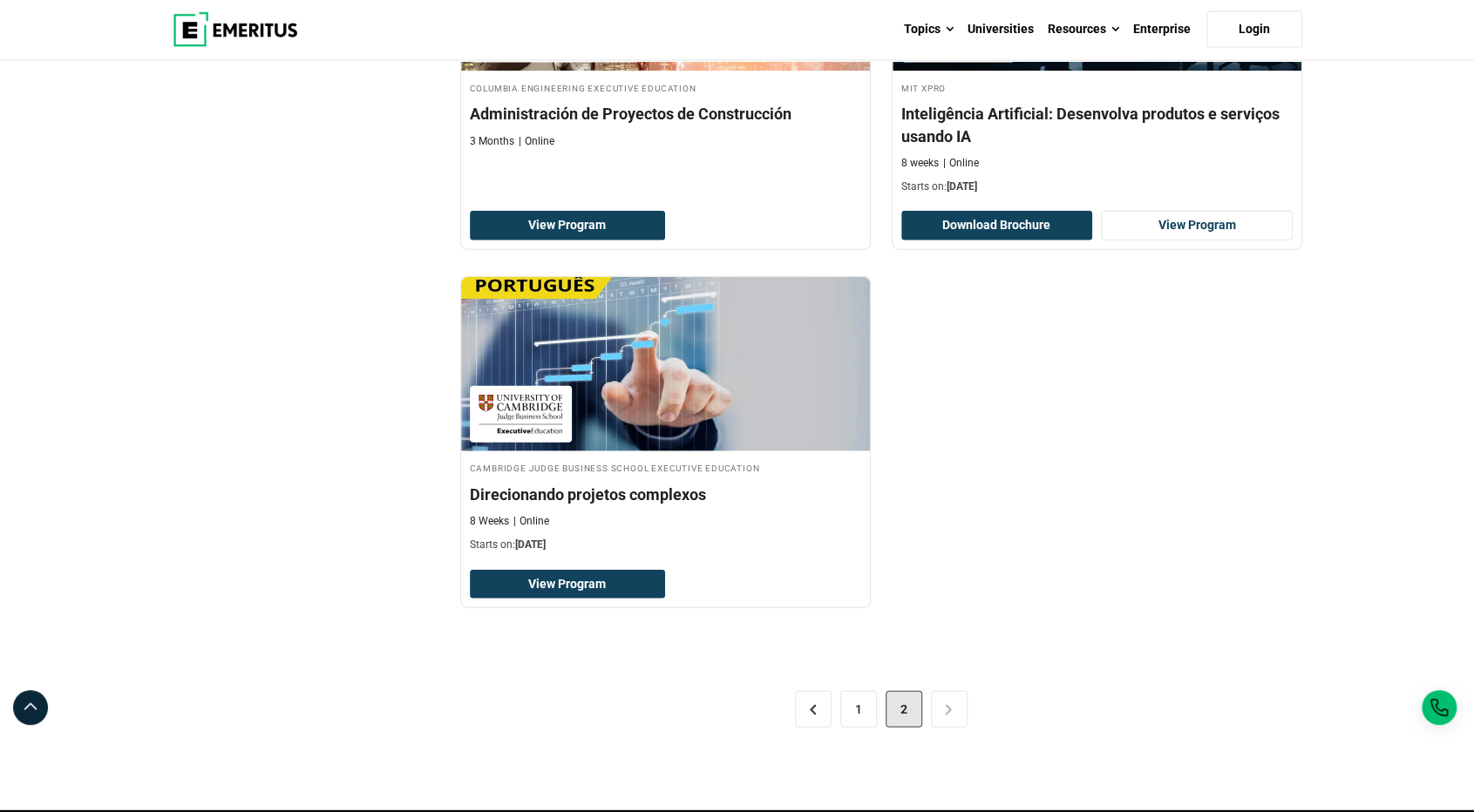 scroll, scrollTop: 2764, scrollLeft: 0, axis: vertical 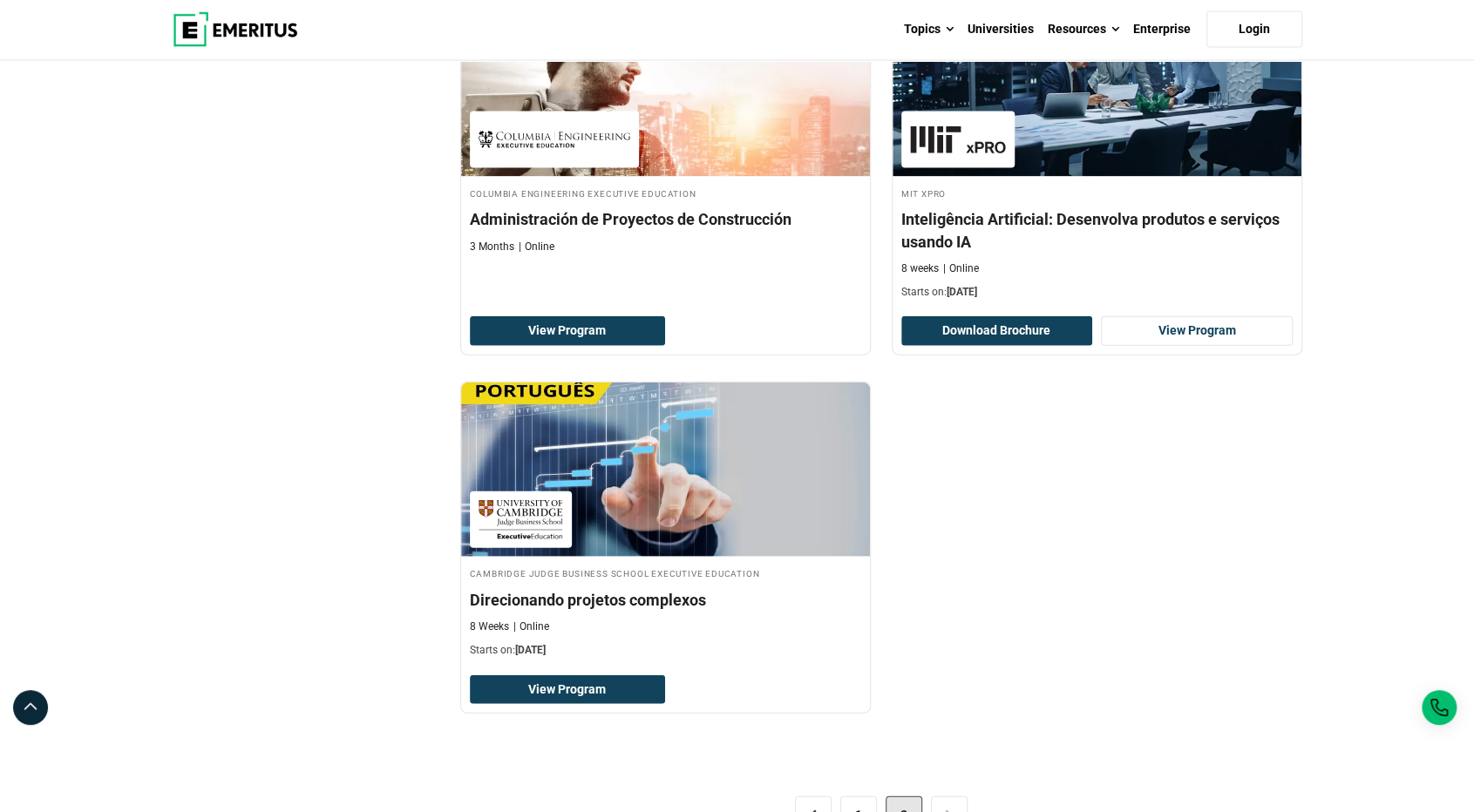 drag, startPoint x: 411, startPoint y: 565, endPoint x: 398, endPoint y: 465, distance: 100.84146 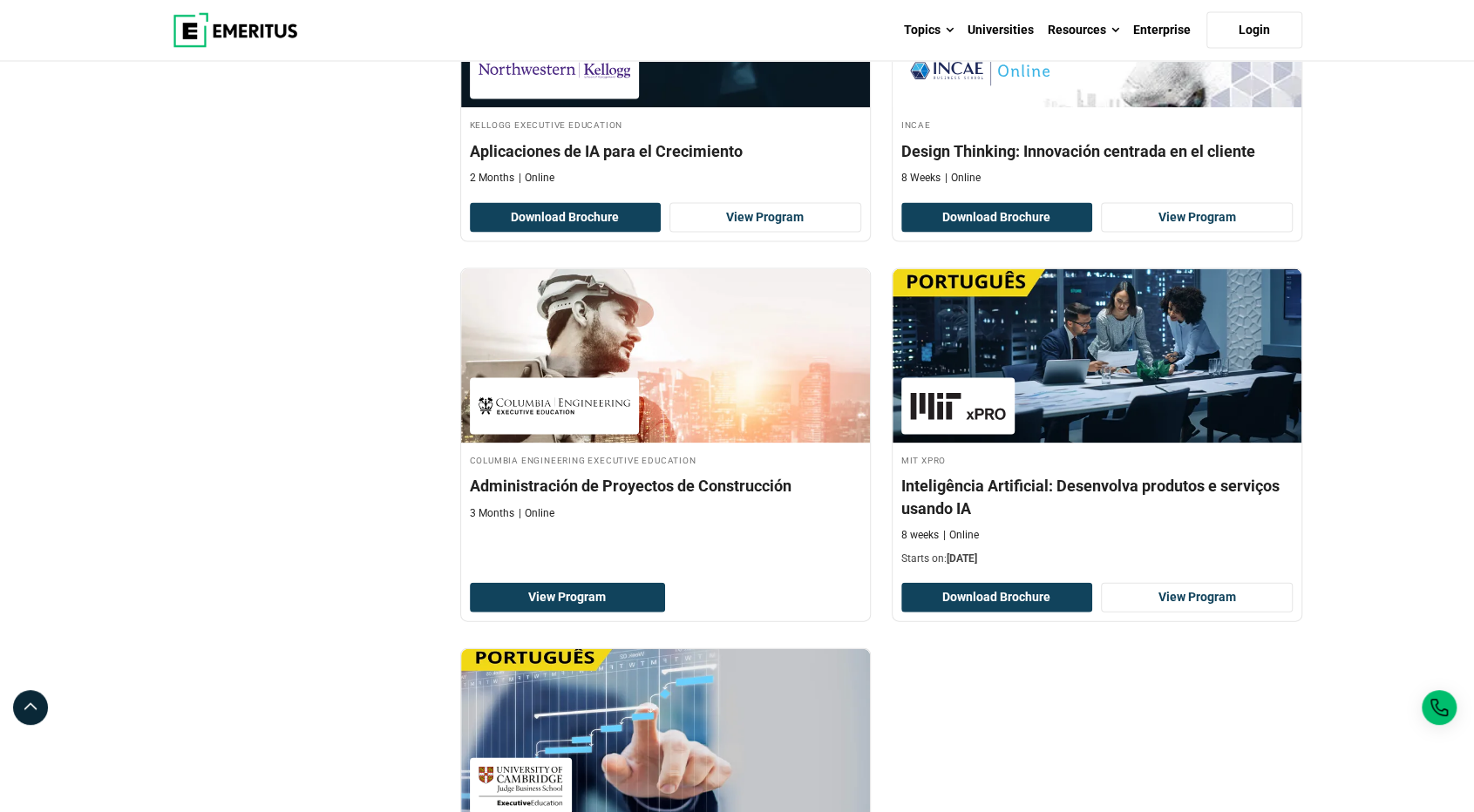 drag, startPoint x: 399, startPoint y: 523, endPoint x: 407, endPoint y: 409, distance: 114.28036 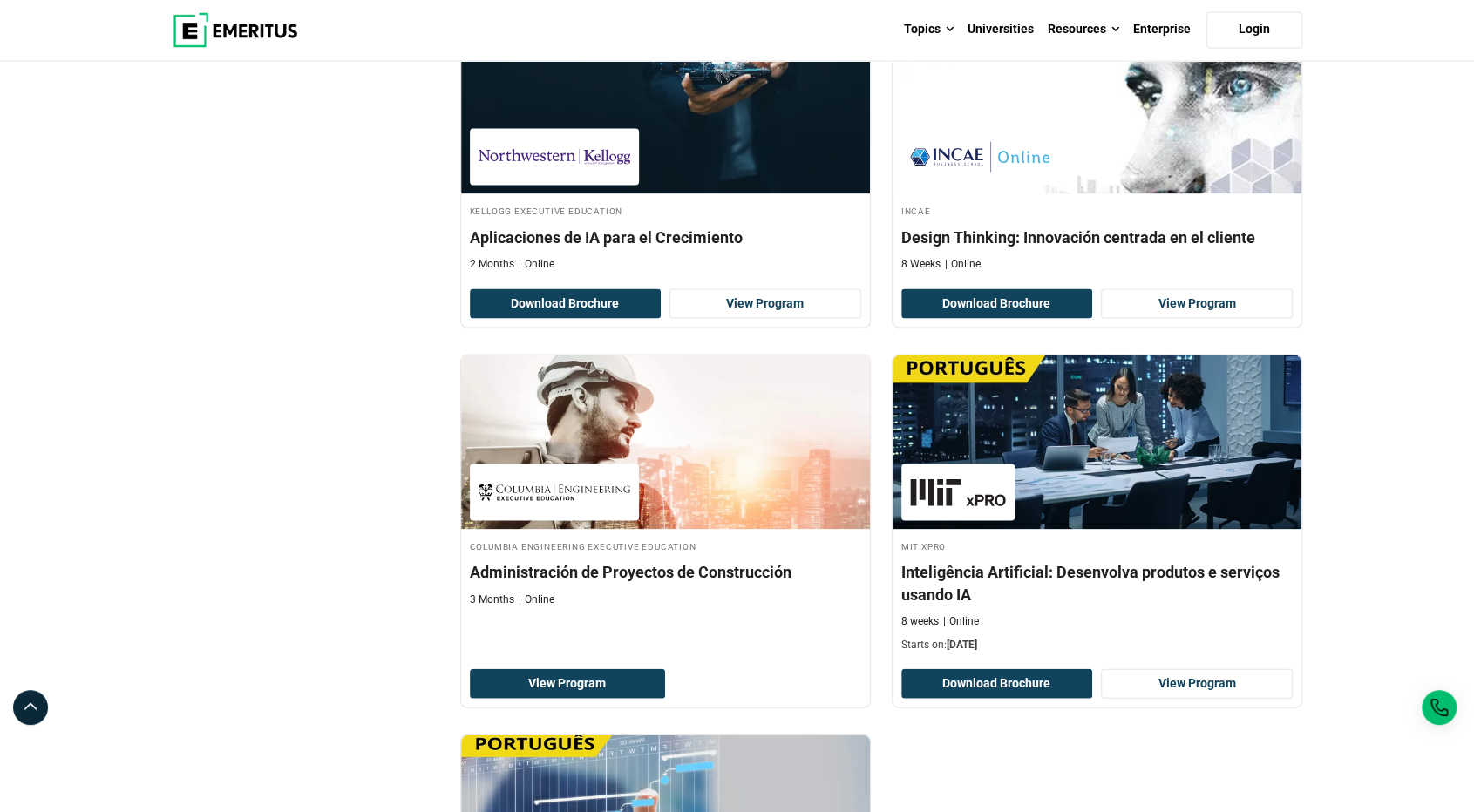 drag, startPoint x: 408, startPoint y: 482, endPoint x: 419, endPoint y: 411, distance: 71.84706 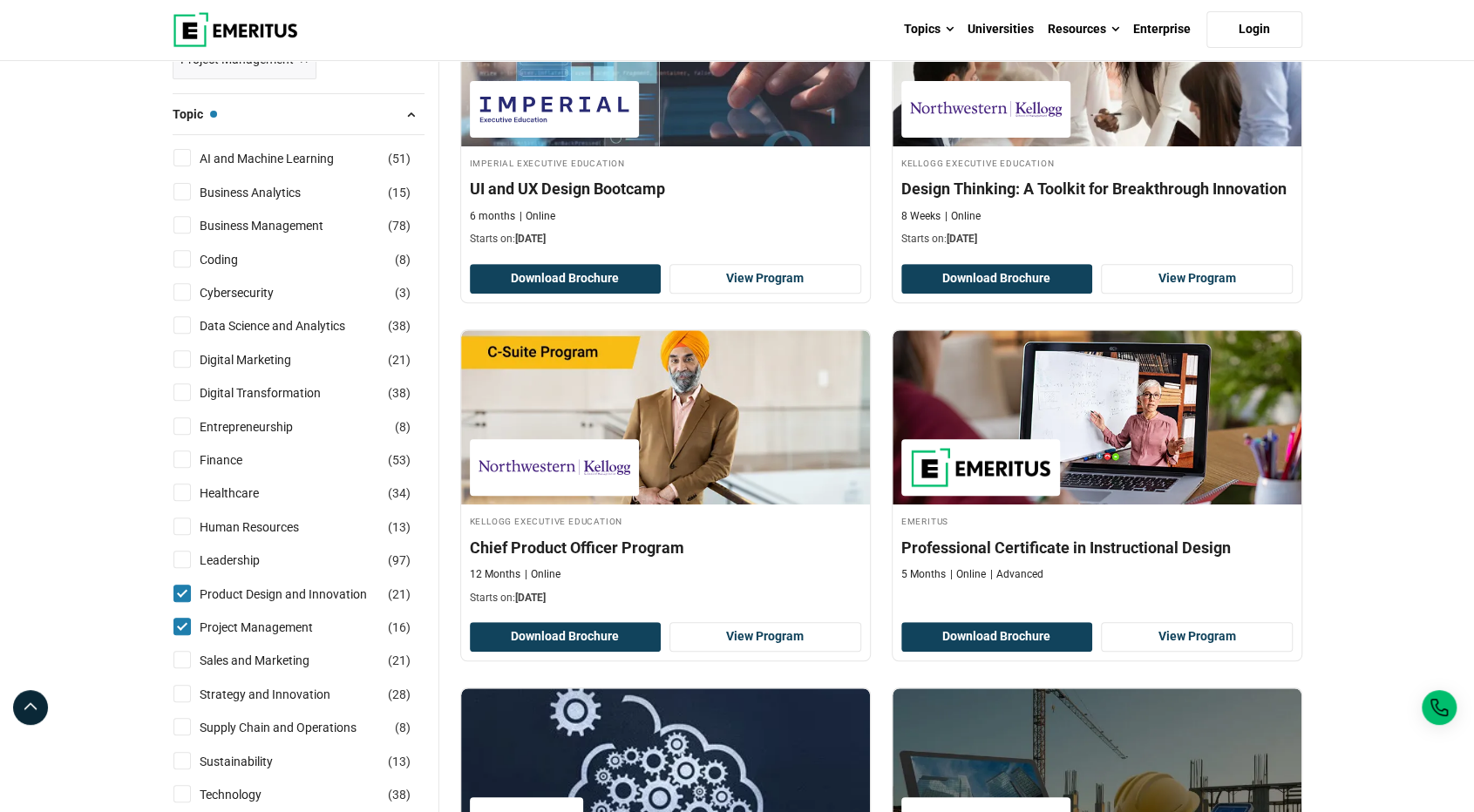 scroll, scrollTop: 0, scrollLeft: 0, axis: both 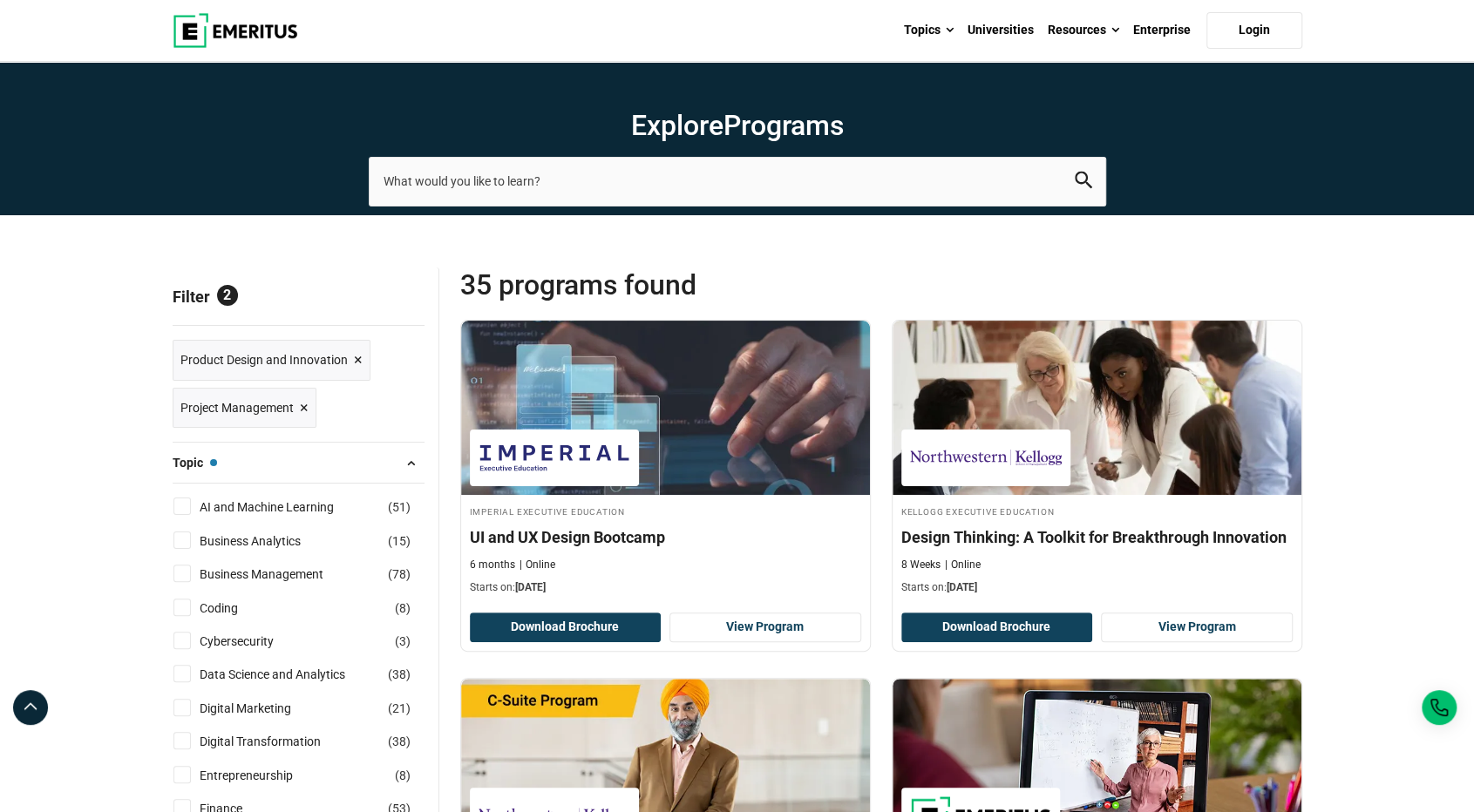 drag, startPoint x: 419, startPoint y: 562, endPoint x: 418, endPoint y: 267, distance: 295.00169 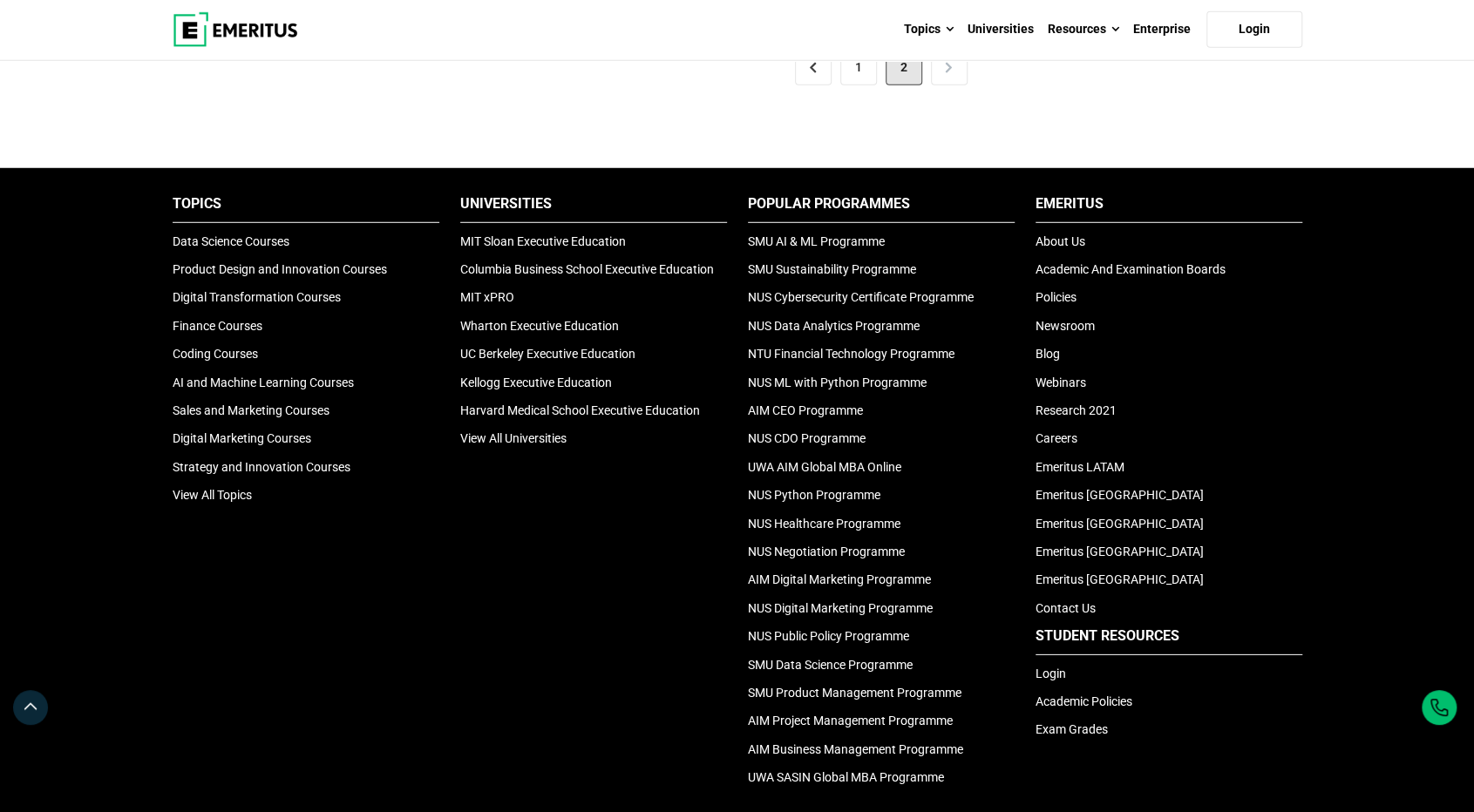 drag, startPoint x: 1416, startPoint y: 343, endPoint x: 1364, endPoint y: 715, distance: 375.61683 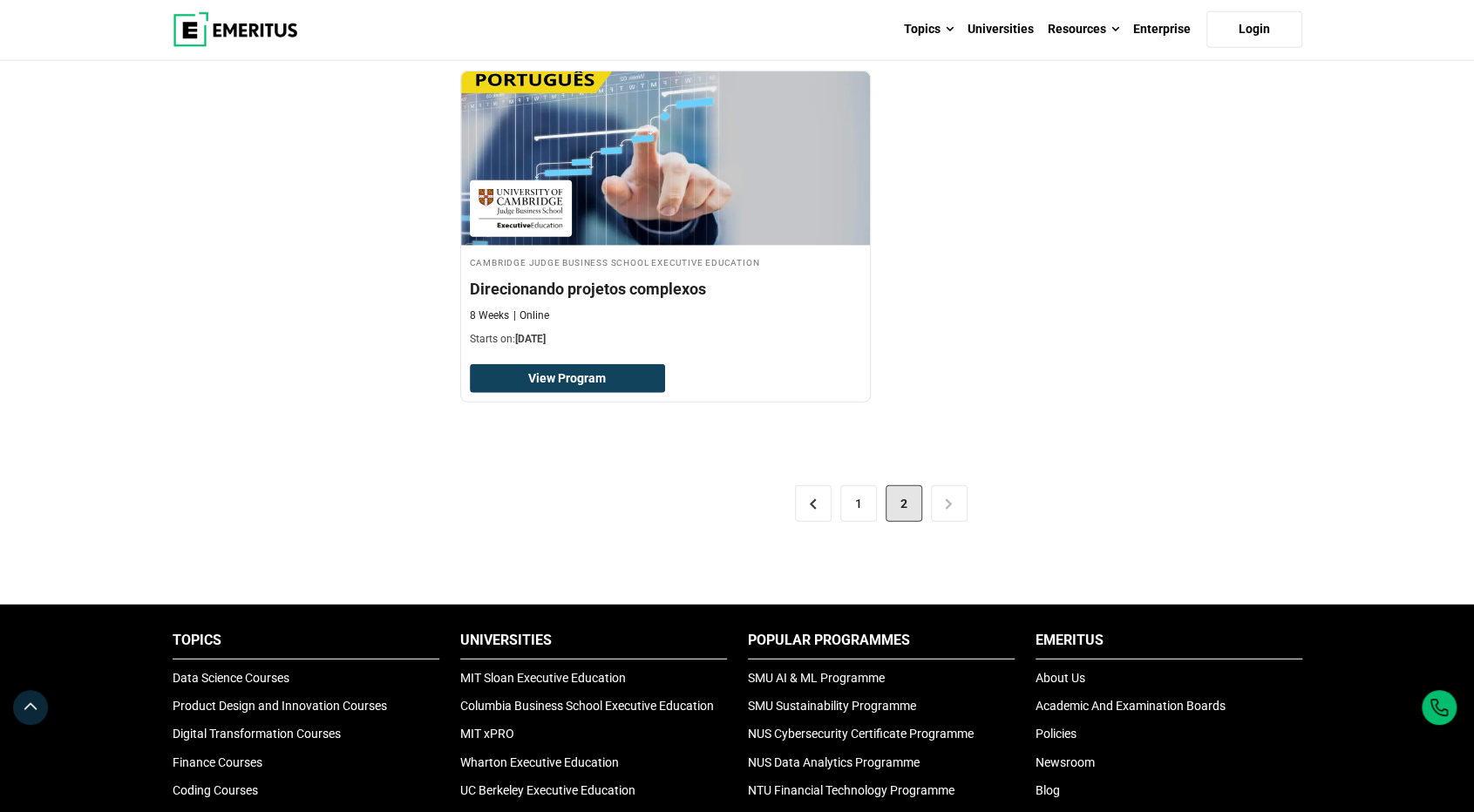 drag, startPoint x: 1360, startPoint y: 625, endPoint x: 1348, endPoint y: 471, distance: 154.46682 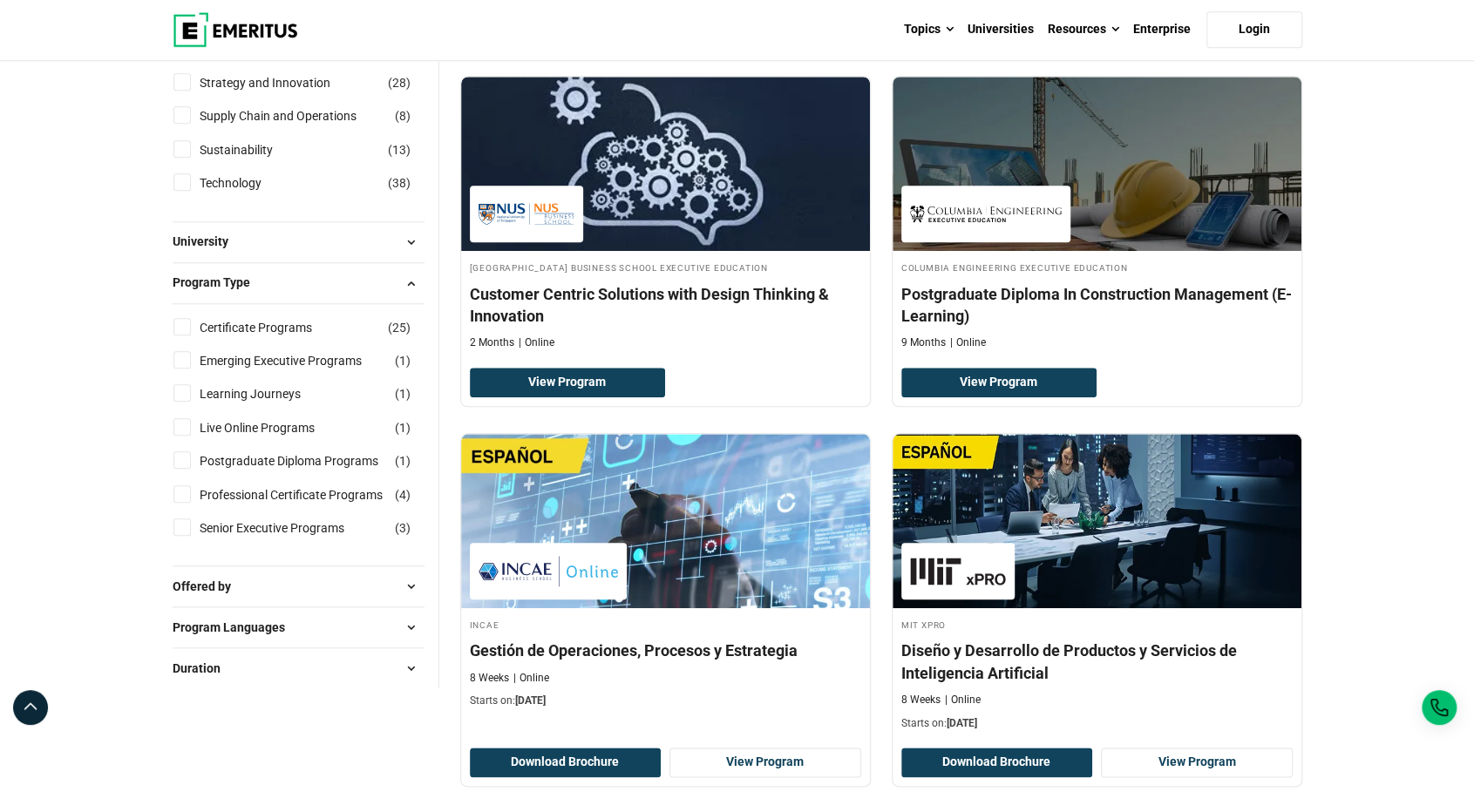 scroll, scrollTop: 1174, scrollLeft: 0, axis: vertical 